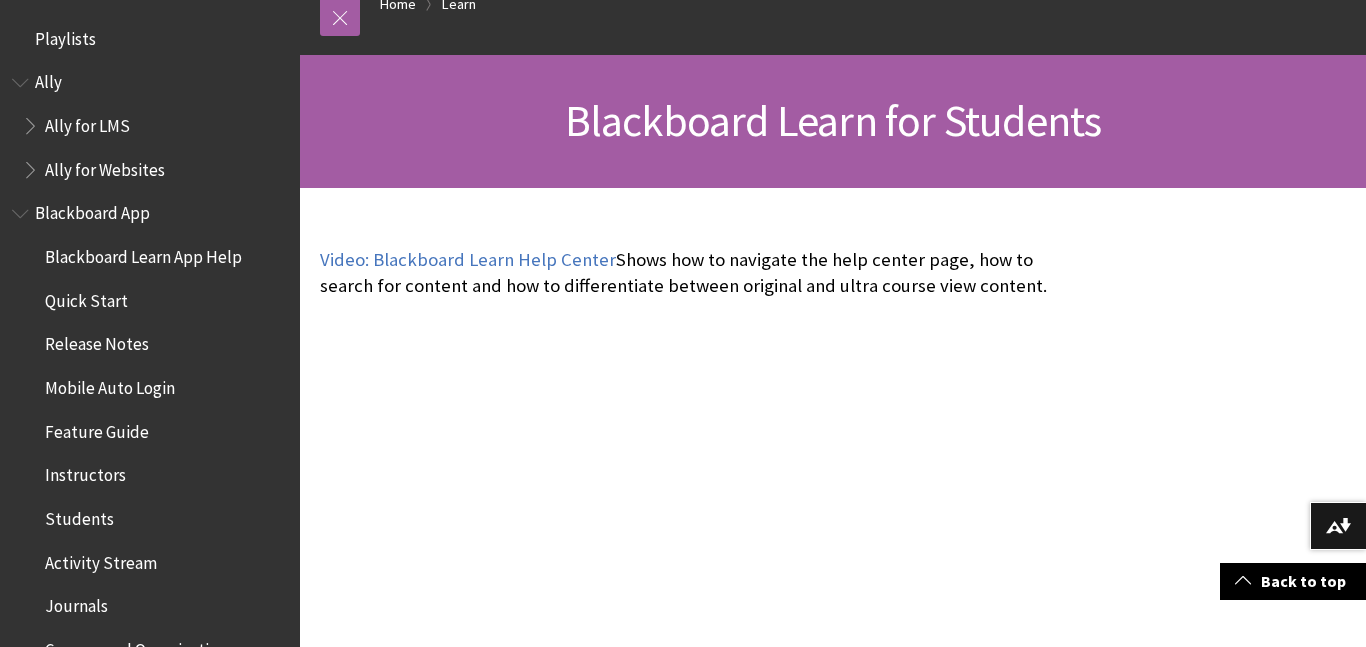 scroll, scrollTop: 230, scrollLeft: 0, axis: vertical 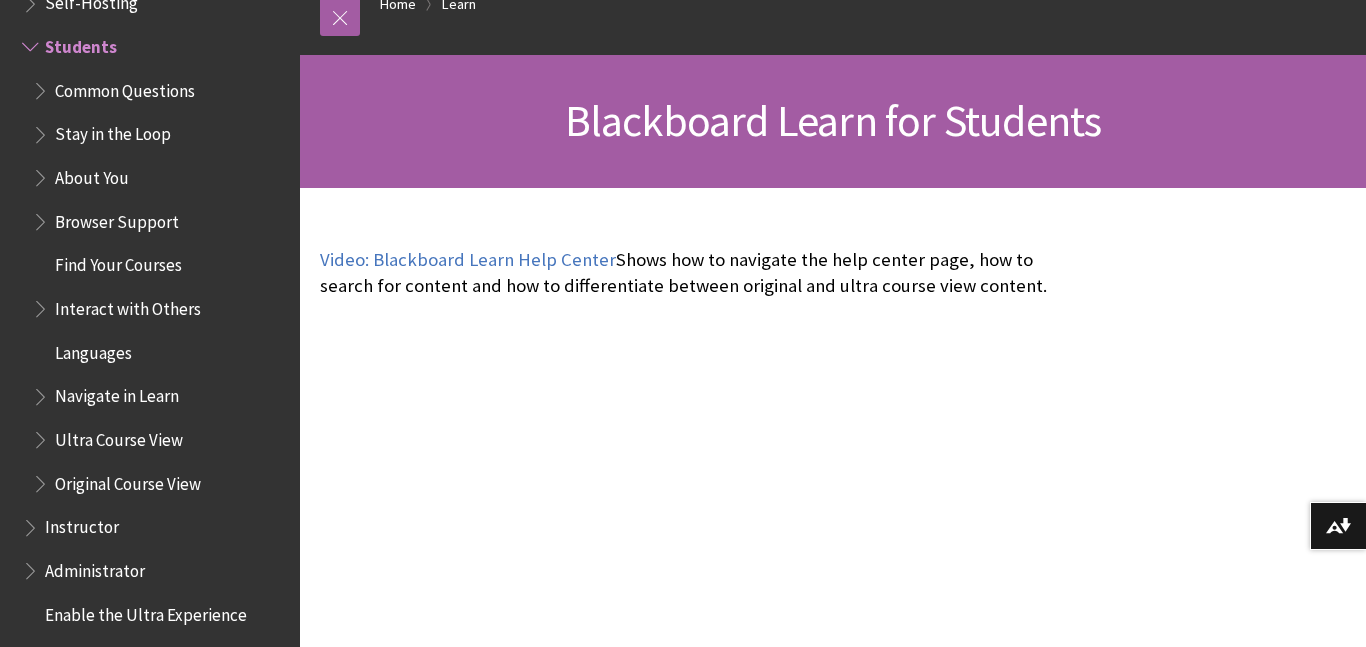 click on "Common Questions" at bounding box center (125, 87) 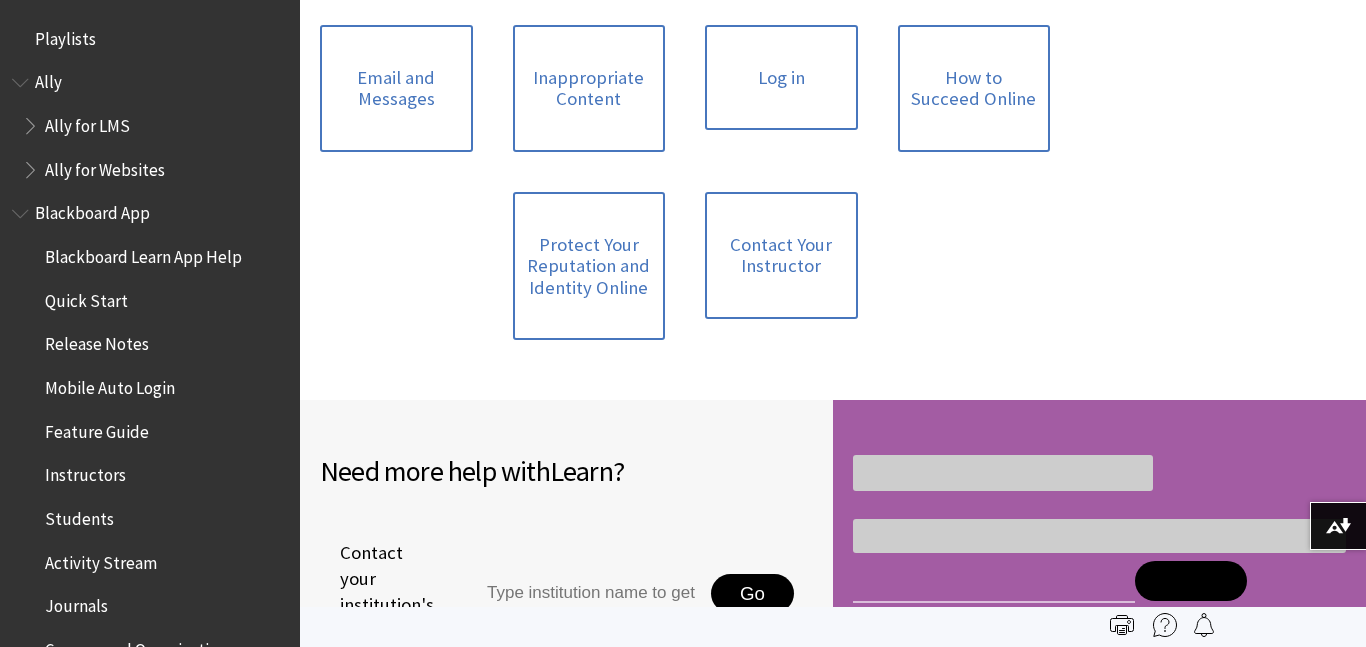 scroll, scrollTop: 512, scrollLeft: 0, axis: vertical 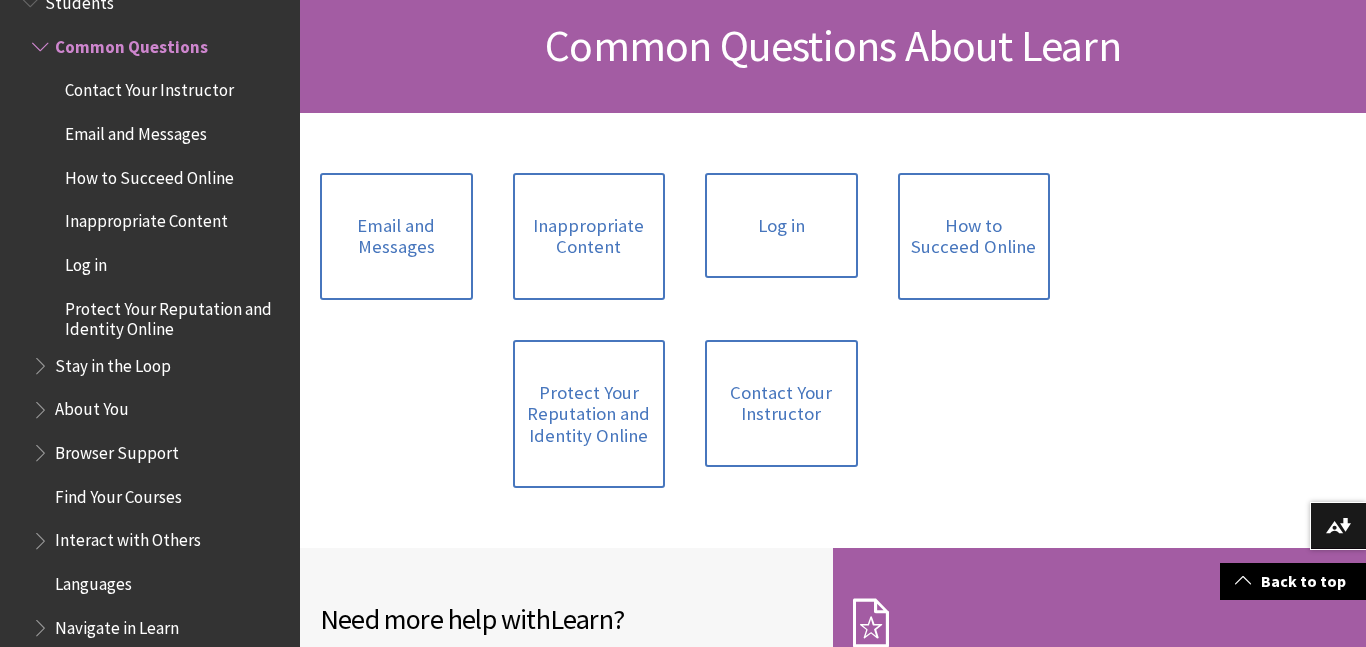 click on "How to Succeed Online" at bounding box center (149, 174) 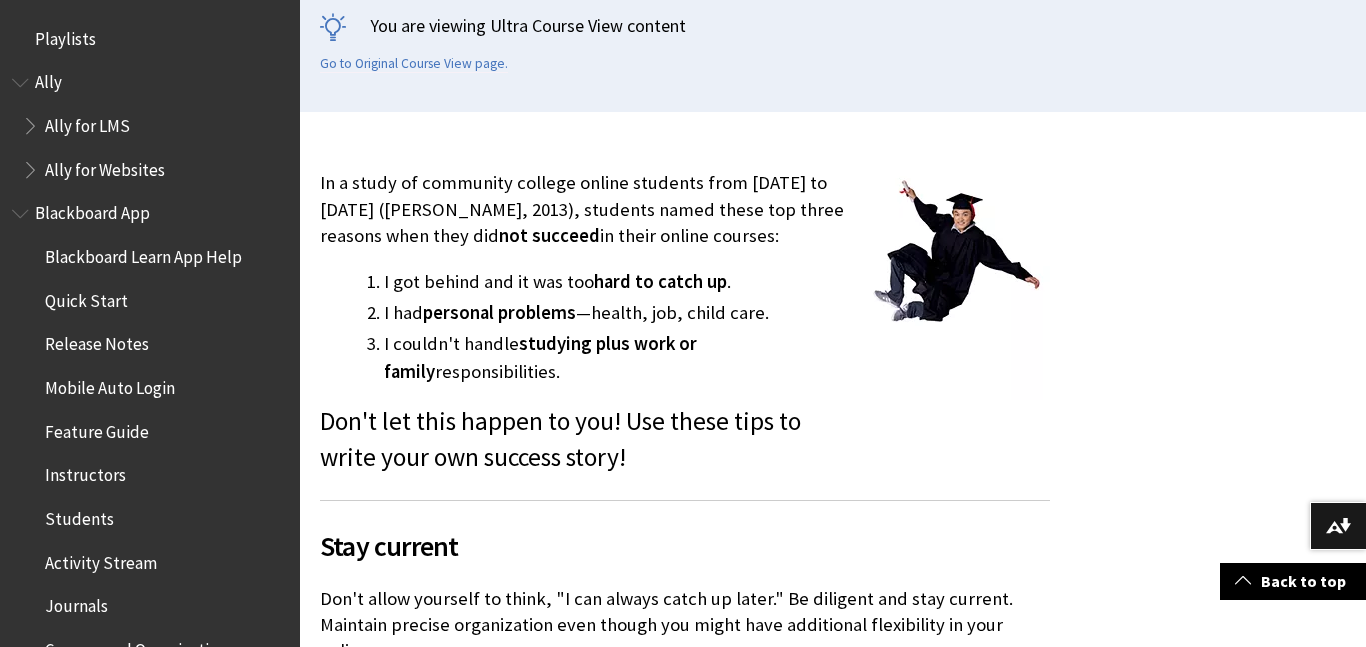 scroll, scrollTop: 507, scrollLeft: 0, axis: vertical 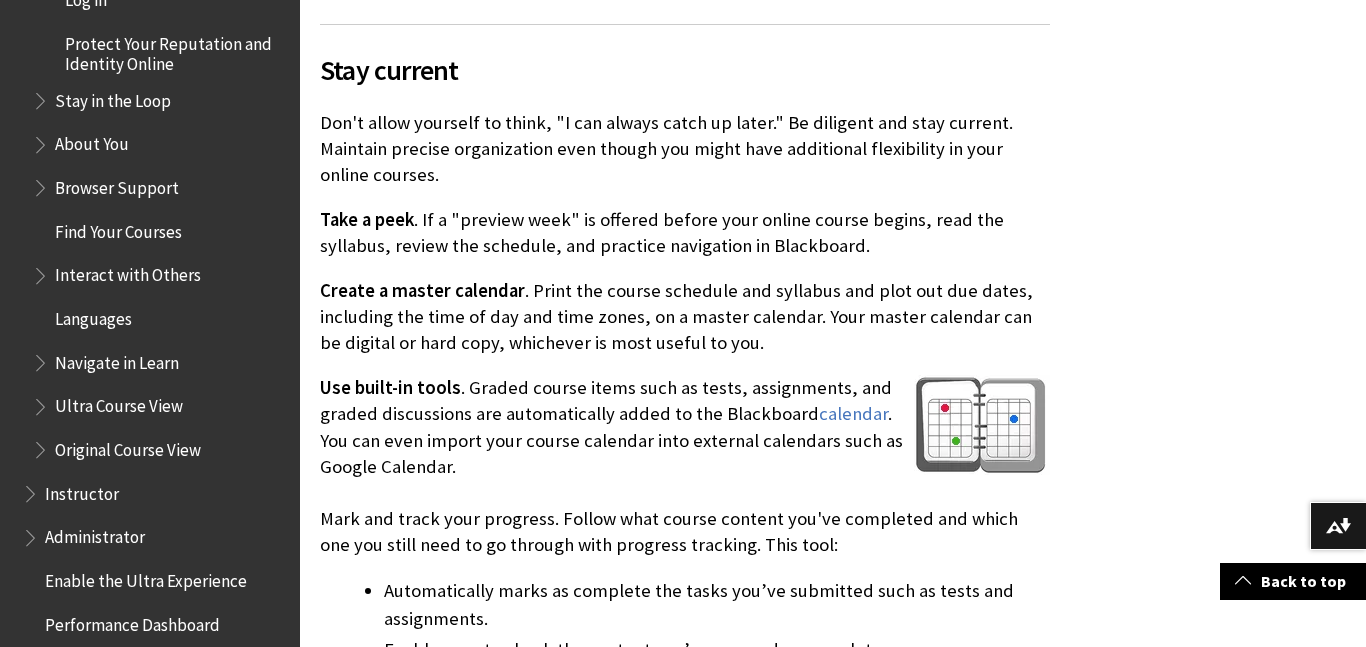 click on "Navigate in Learn" at bounding box center [117, 359] 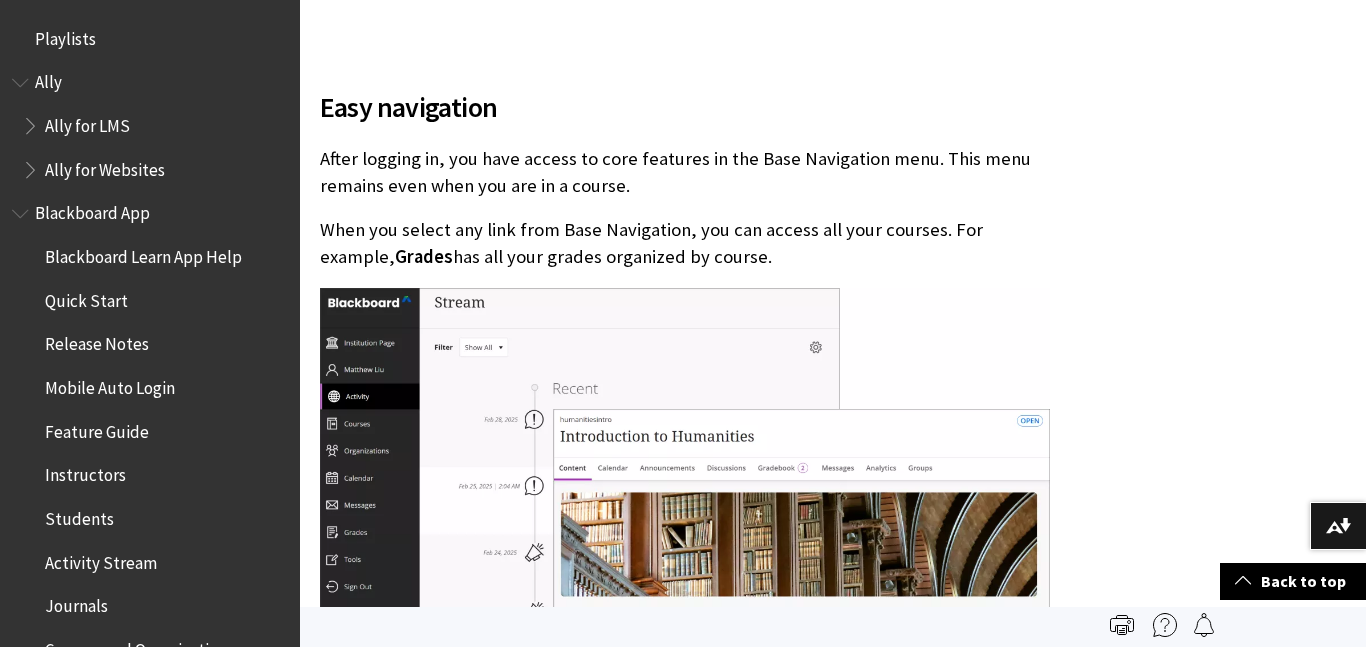 scroll, scrollTop: 0, scrollLeft: 0, axis: both 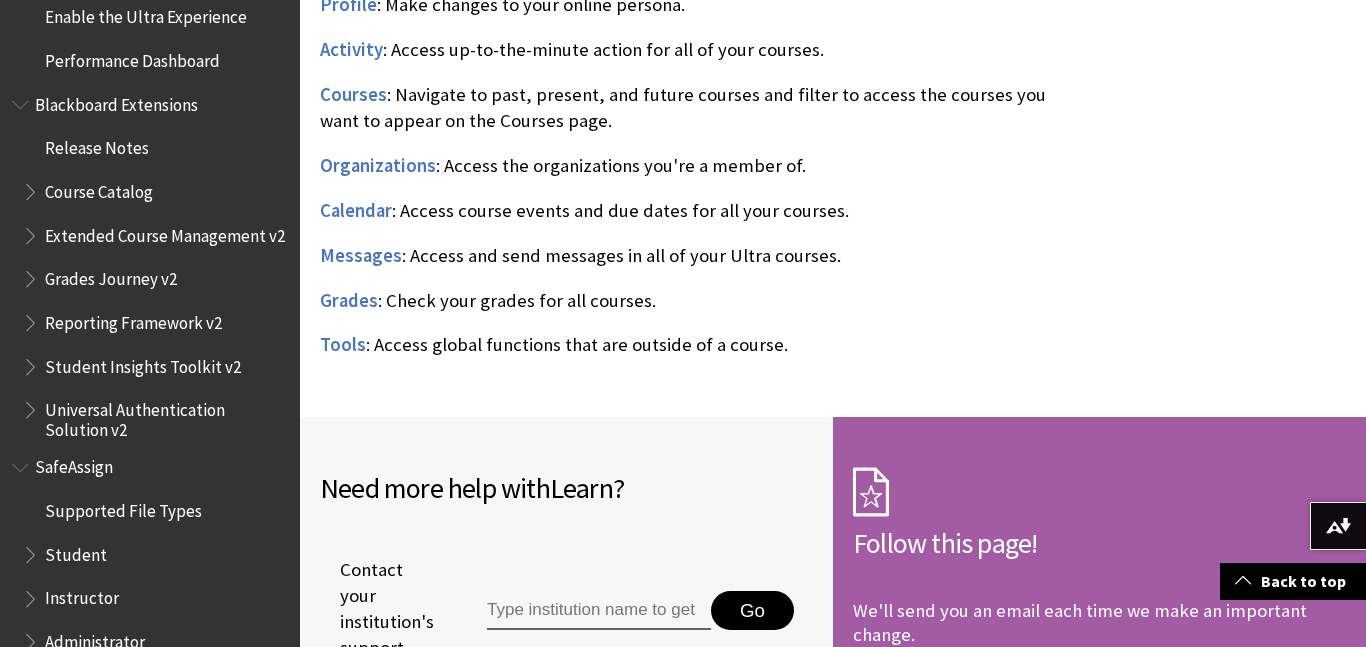 click on "SafeAssign" at bounding box center (74, 464) 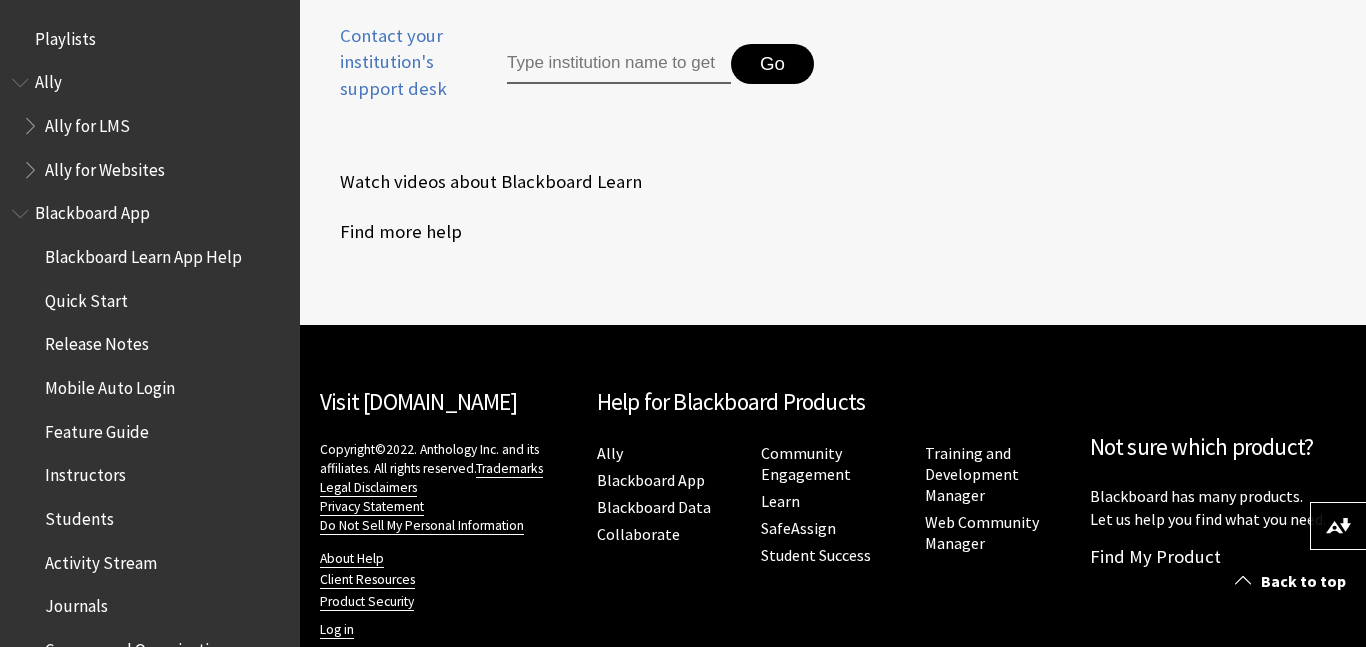 scroll, scrollTop: 827, scrollLeft: 0, axis: vertical 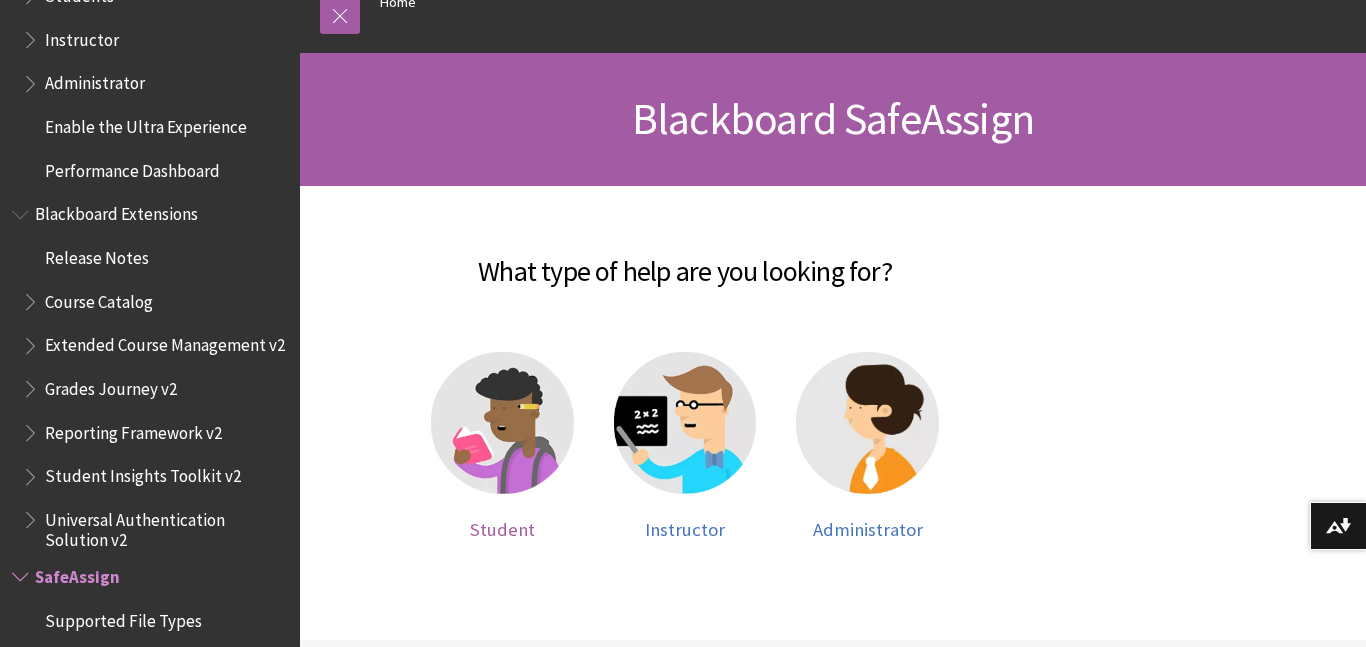 click at bounding box center [502, 423] 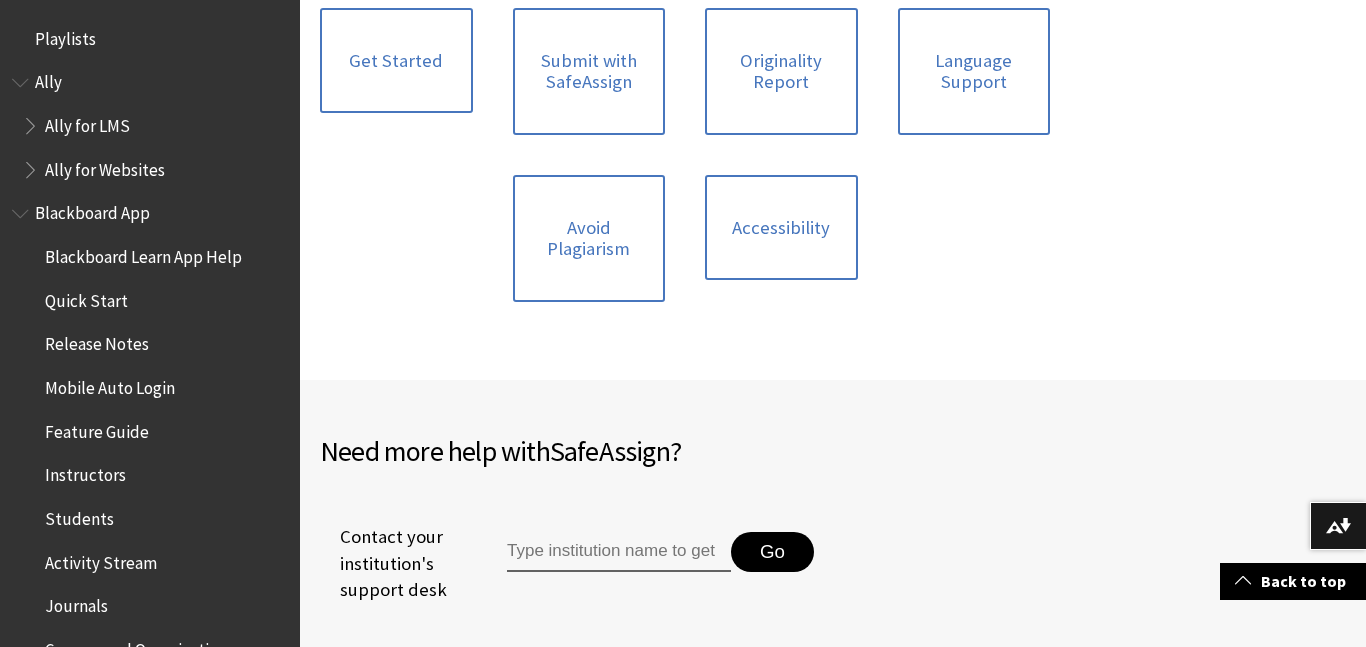 scroll, scrollTop: 580, scrollLeft: 0, axis: vertical 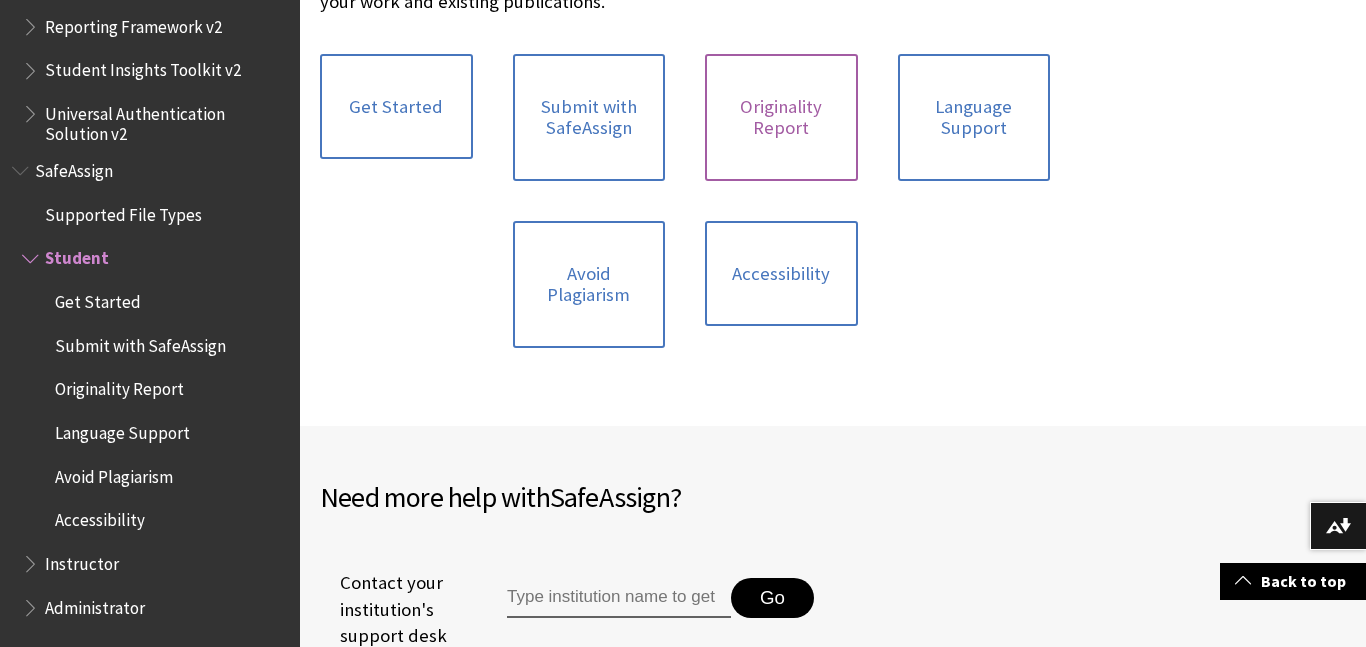 click on "Originality Report" at bounding box center [781, 117] 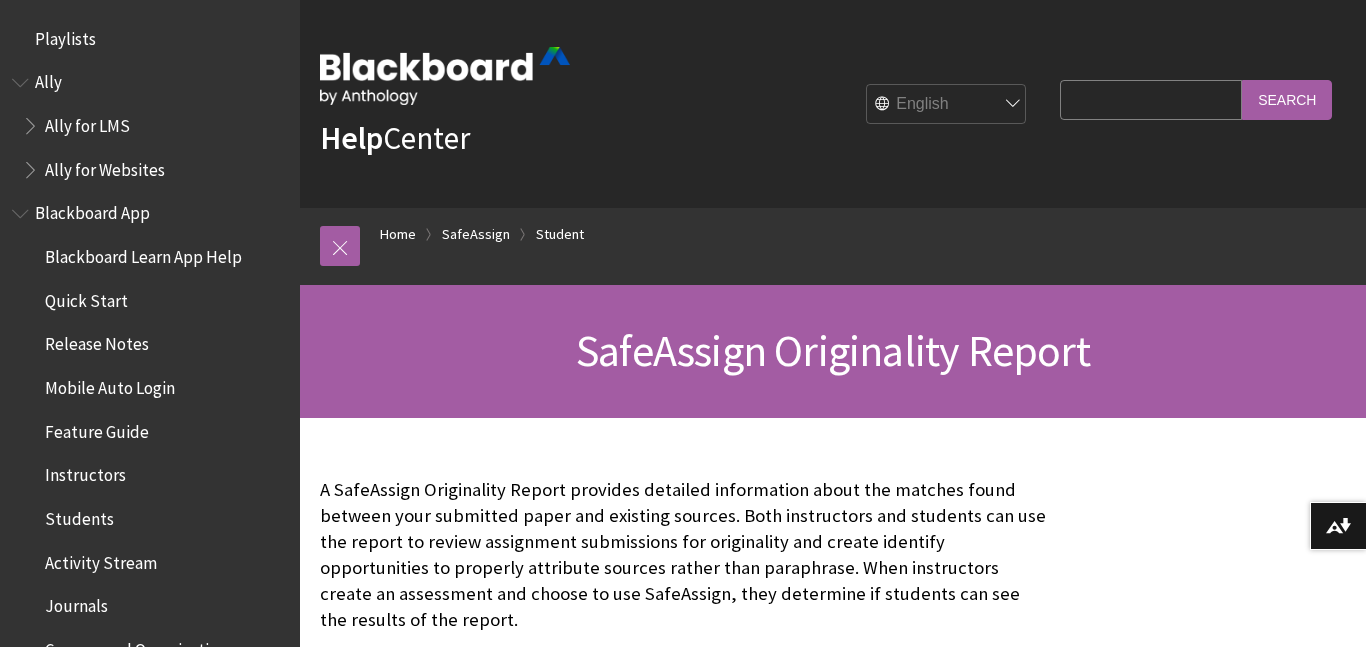 scroll, scrollTop: 536, scrollLeft: 0, axis: vertical 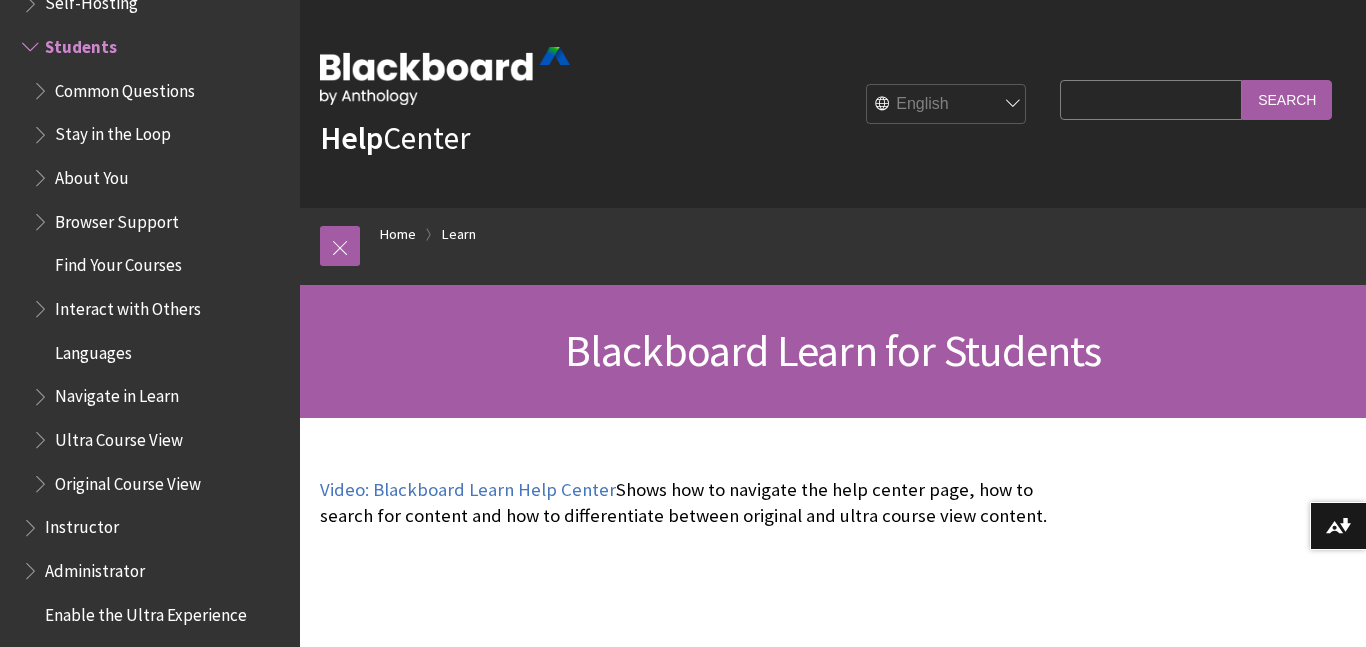 click on "Navigate in Learn" at bounding box center [117, 393] 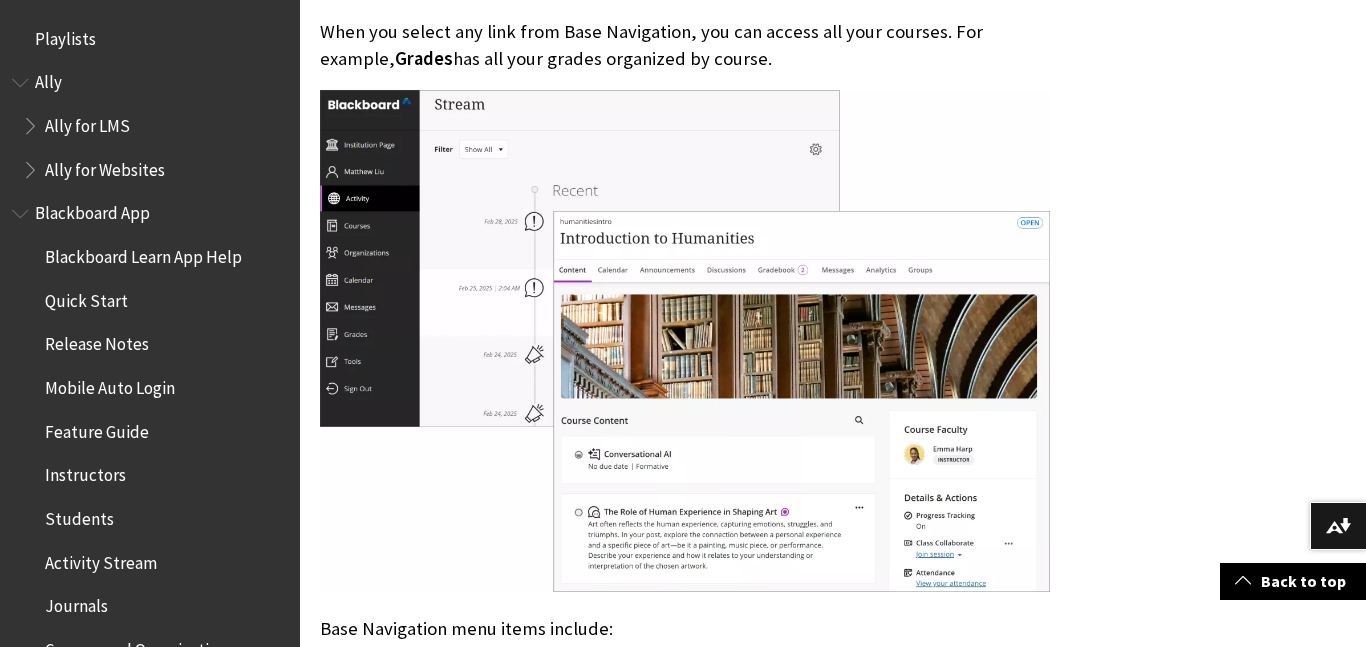 scroll, scrollTop: 775, scrollLeft: 0, axis: vertical 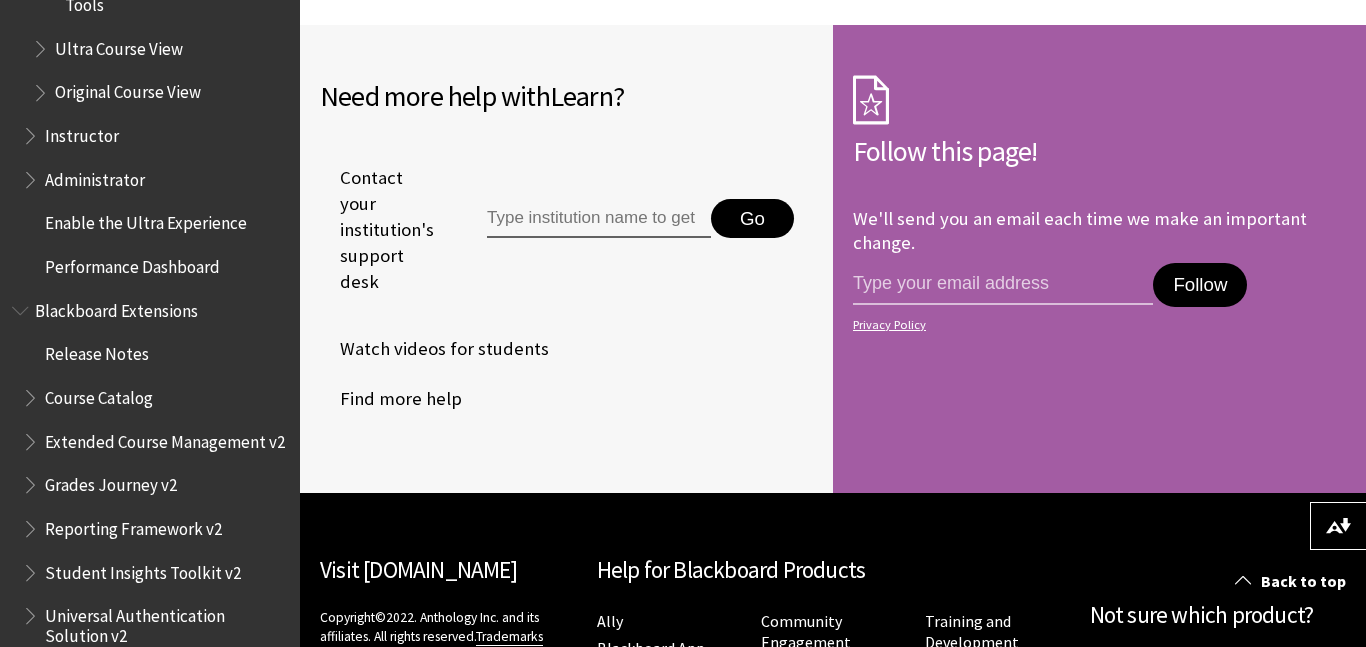 click on "Performance Dashboard" at bounding box center [132, 263] 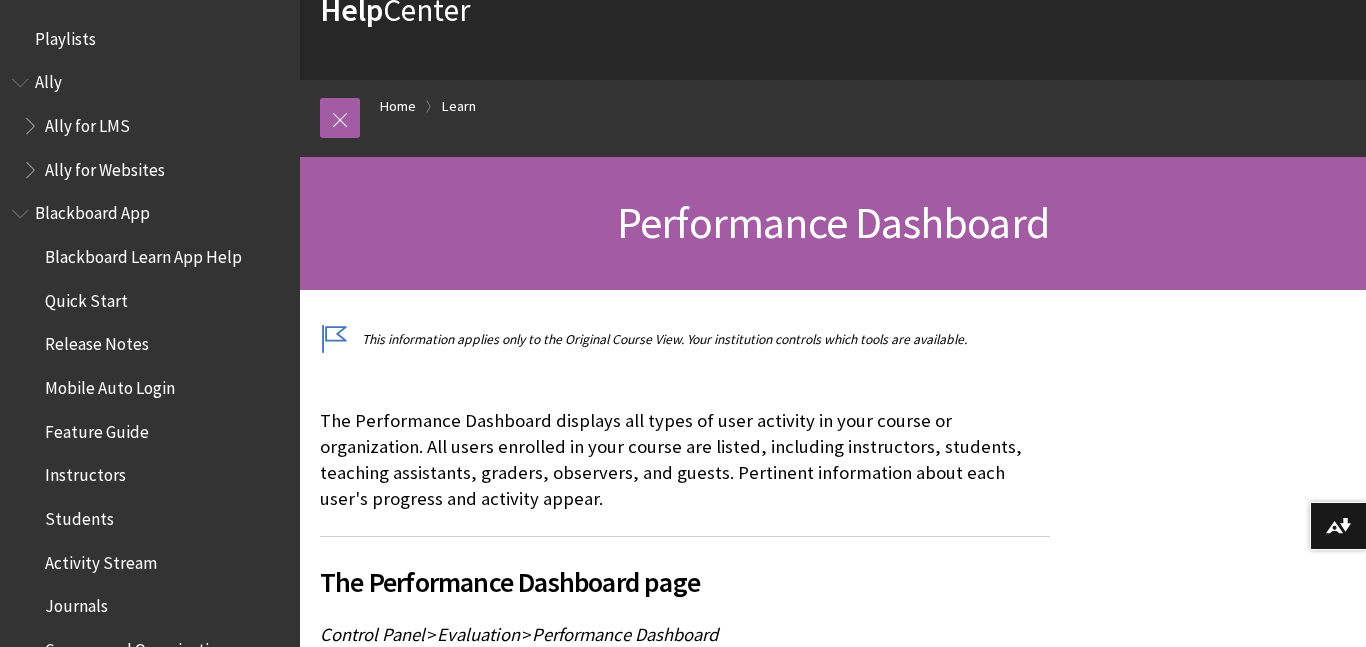 scroll, scrollTop: 128, scrollLeft: 0, axis: vertical 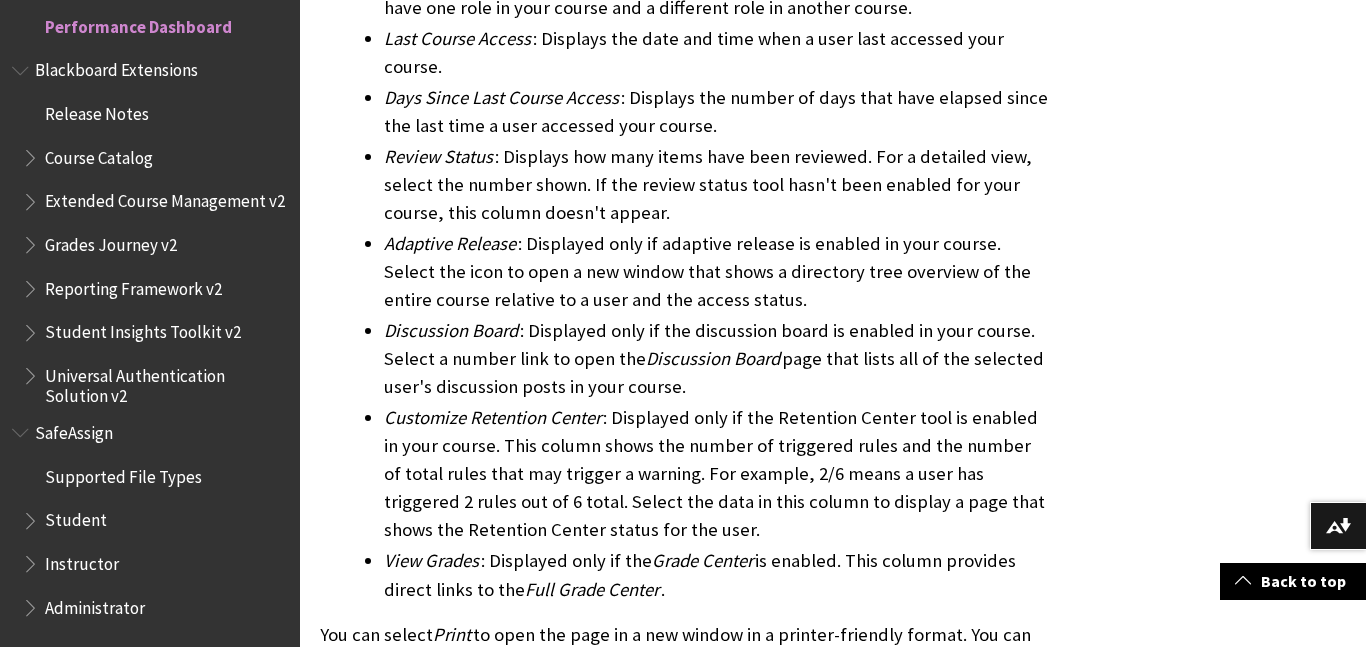 click on "Student Insights Toolkit v2" at bounding box center (143, 329) 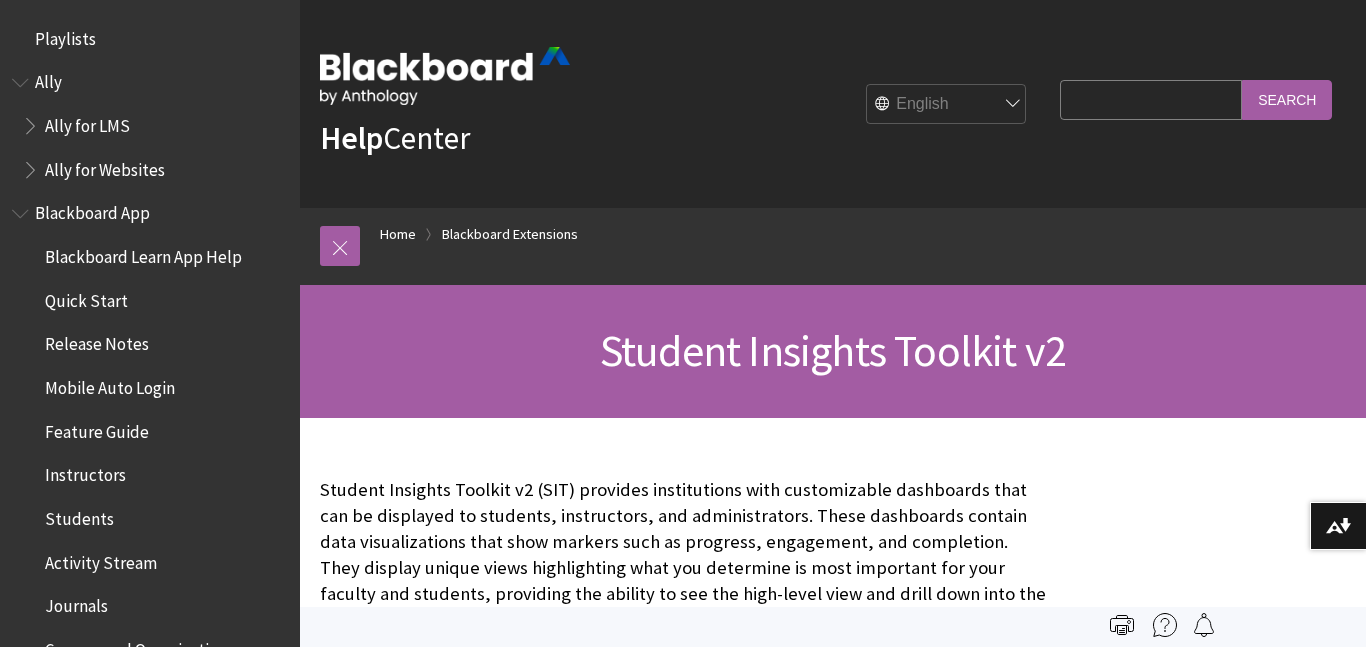scroll, scrollTop: 429, scrollLeft: 0, axis: vertical 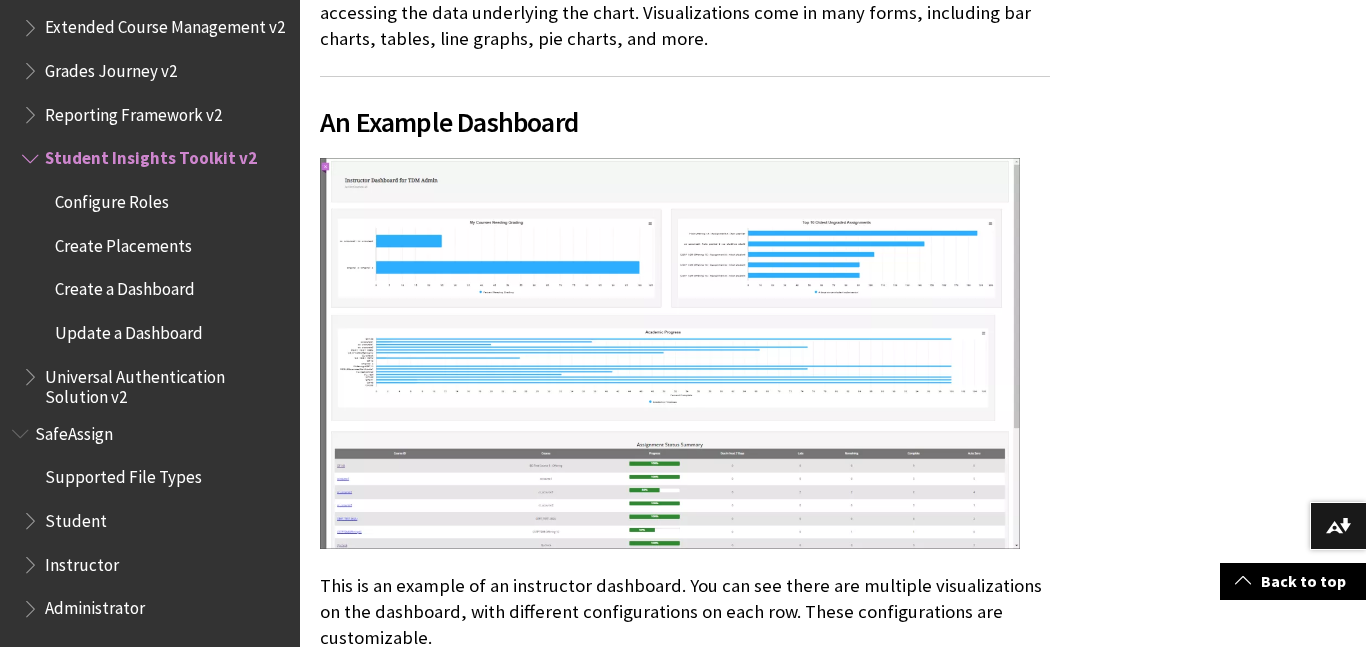 click on "Student" at bounding box center [76, 517] 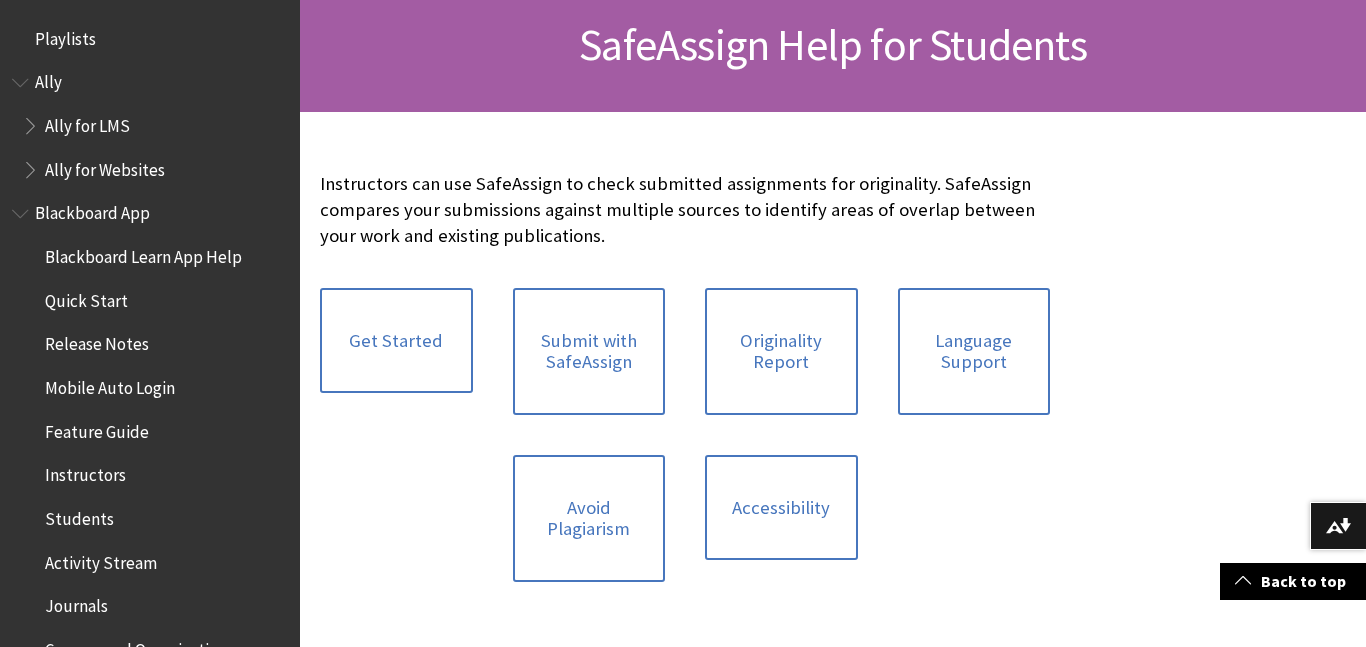 scroll, scrollTop: 306, scrollLeft: 0, axis: vertical 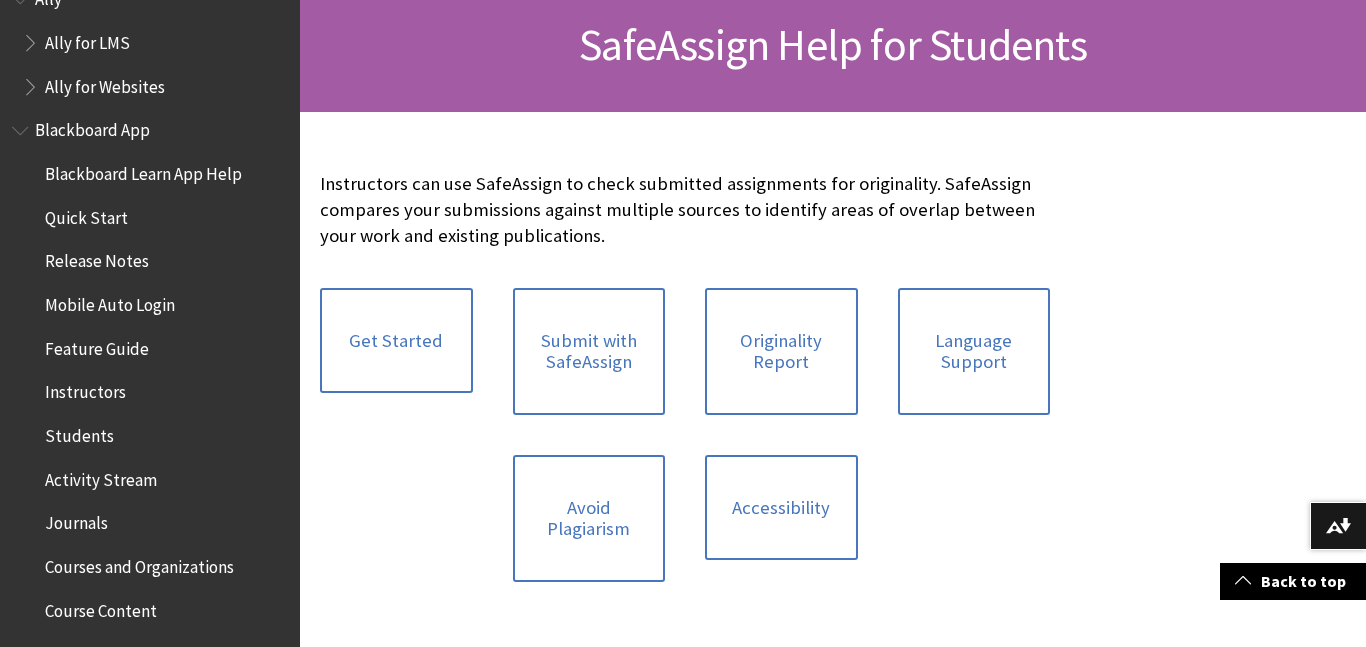 click on "Mobile Auto Login" at bounding box center (110, 301) 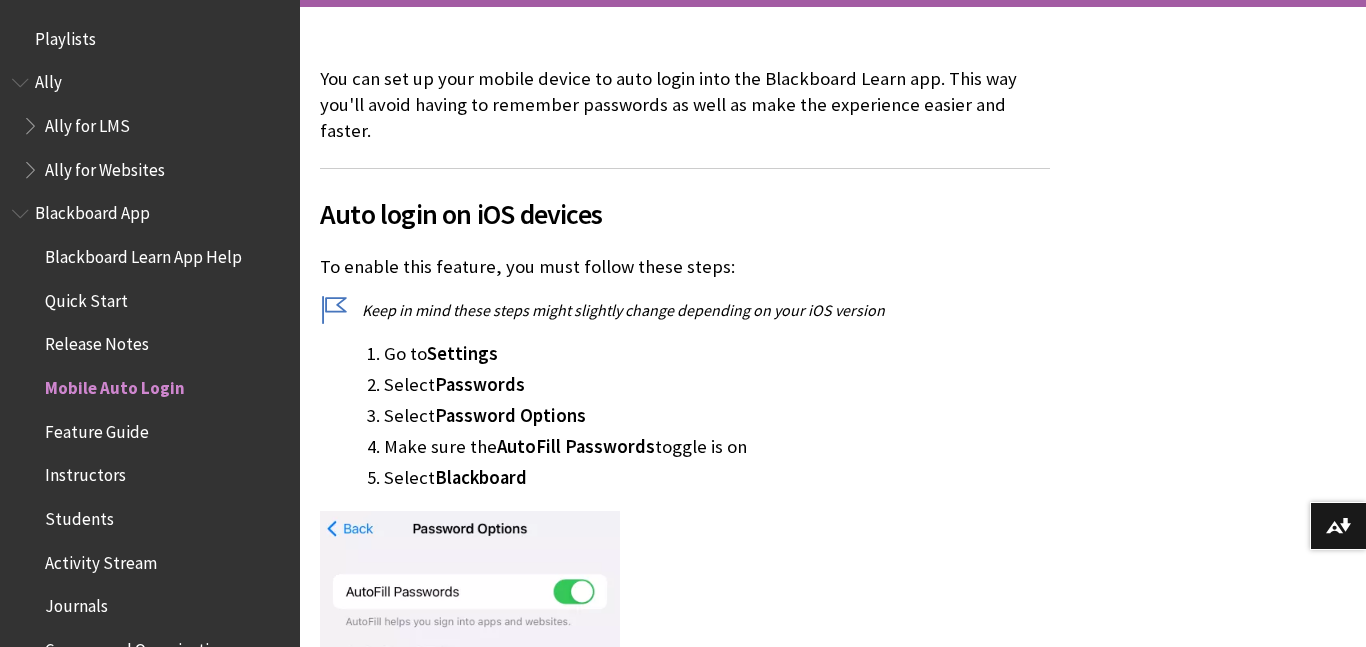 scroll, scrollTop: 0, scrollLeft: 0, axis: both 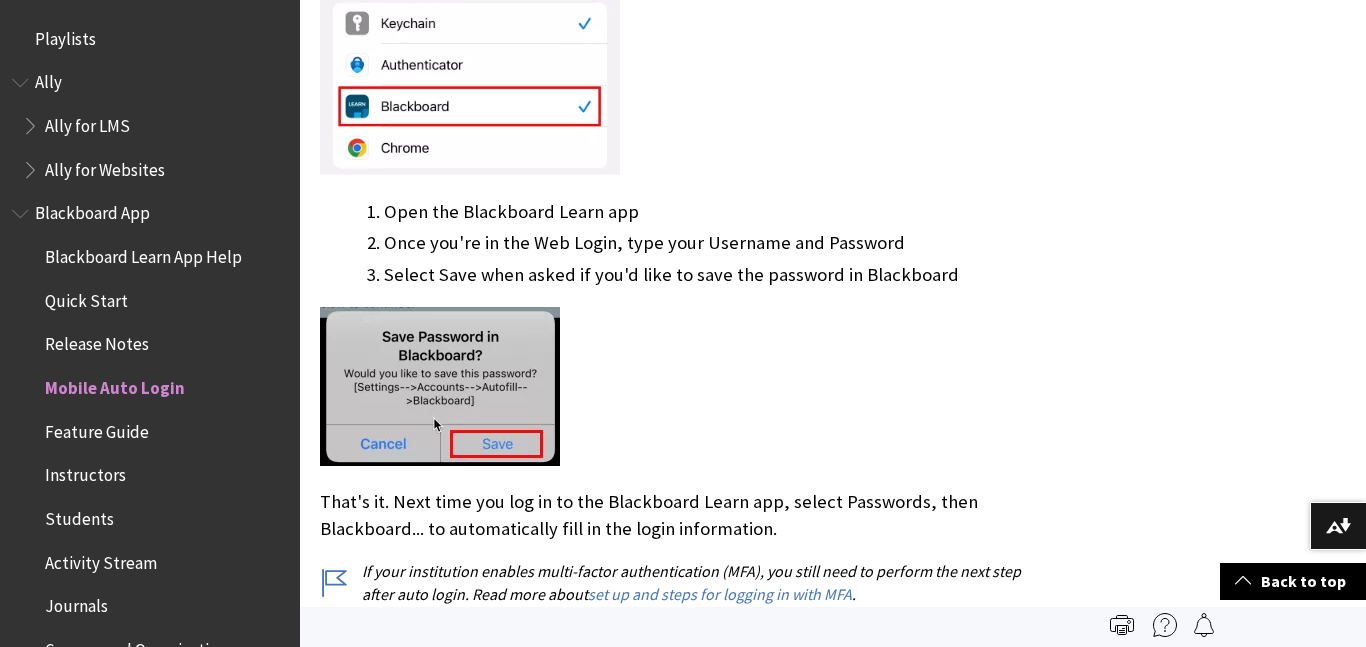 click on "Feature Guide" at bounding box center (97, 428) 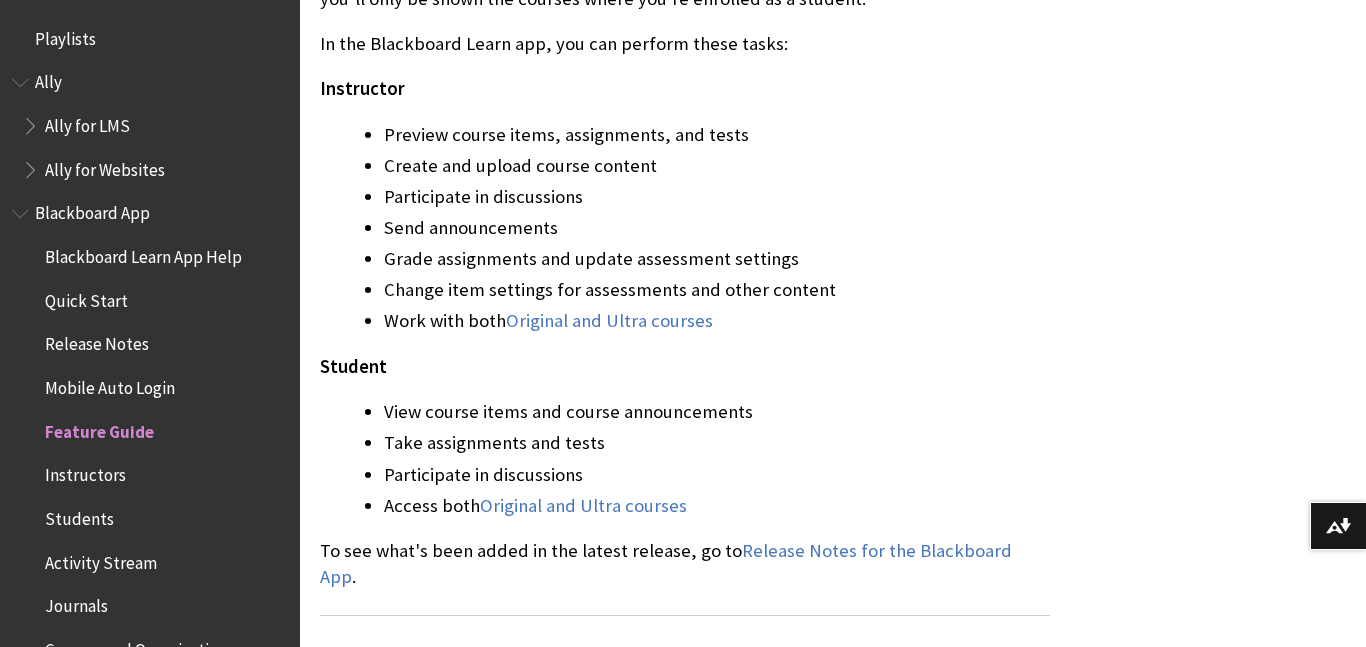 scroll, scrollTop: 614, scrollLeft: 0, axis: vertical 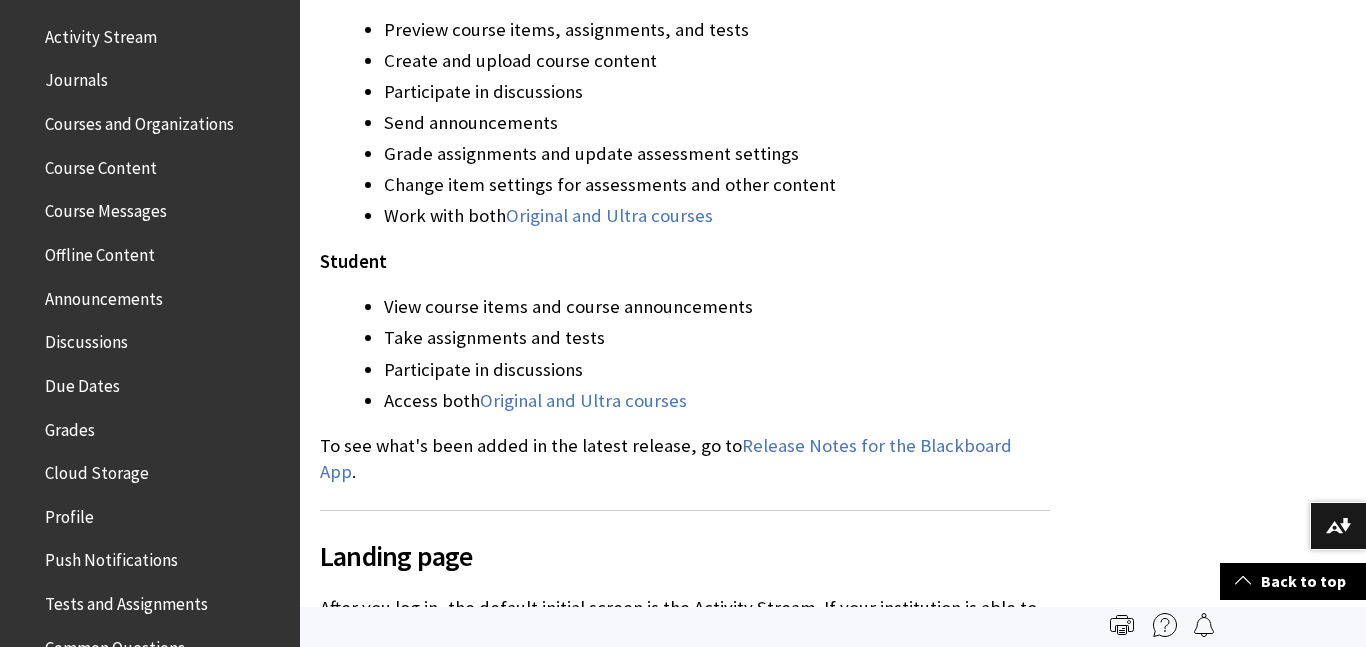 click on "Discussions" at bounding box center (86, 338) 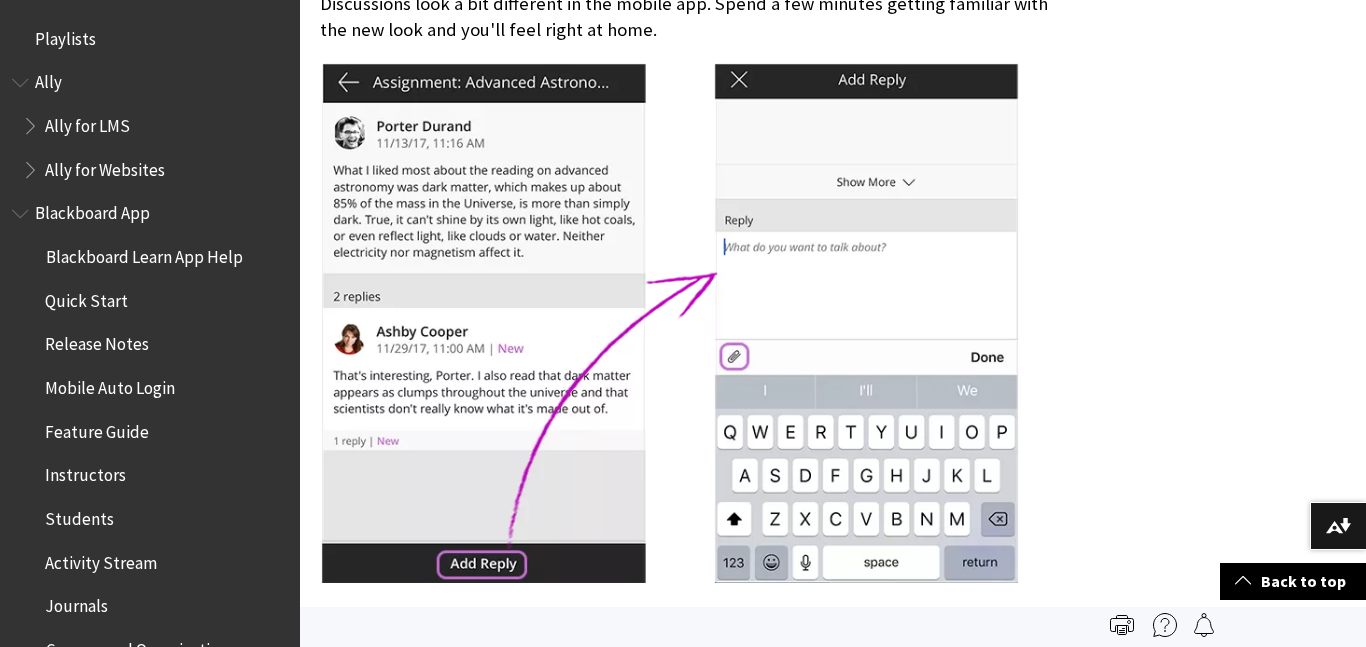 scroll, scrollTop: 330, scrollLeft: 0, axis: vertical 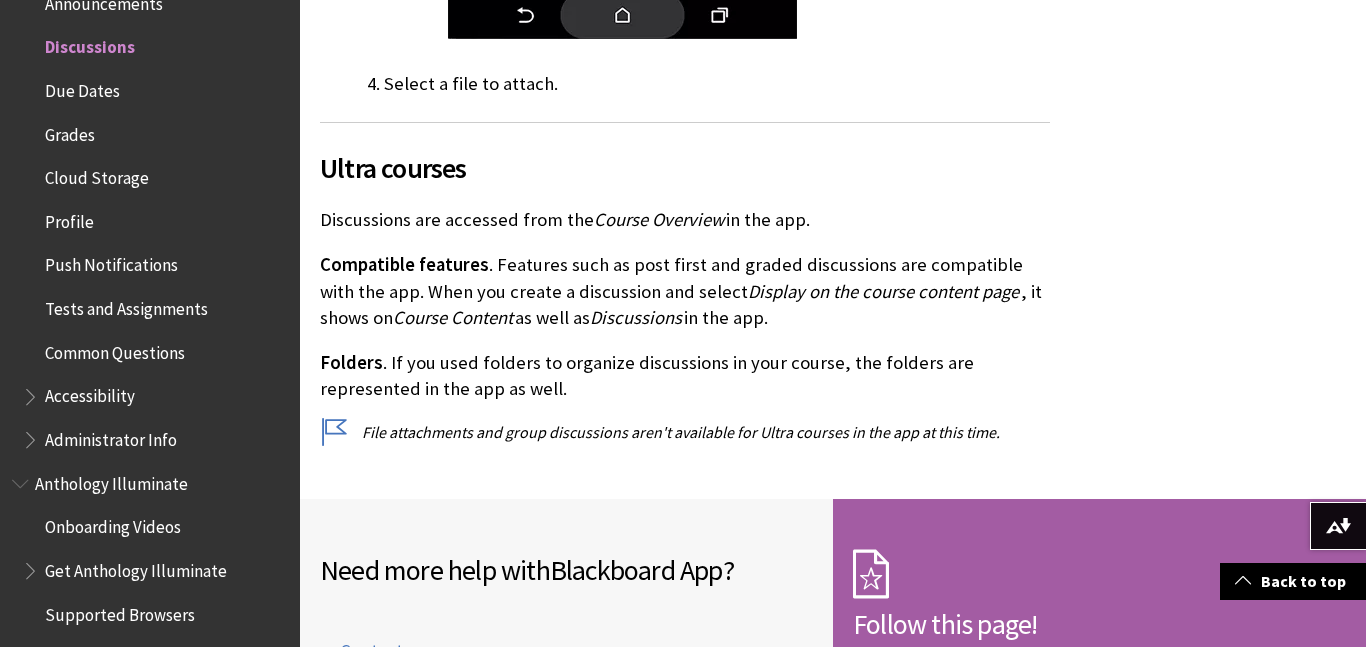 click on "Accessibility" at bounding box center (90, 393) 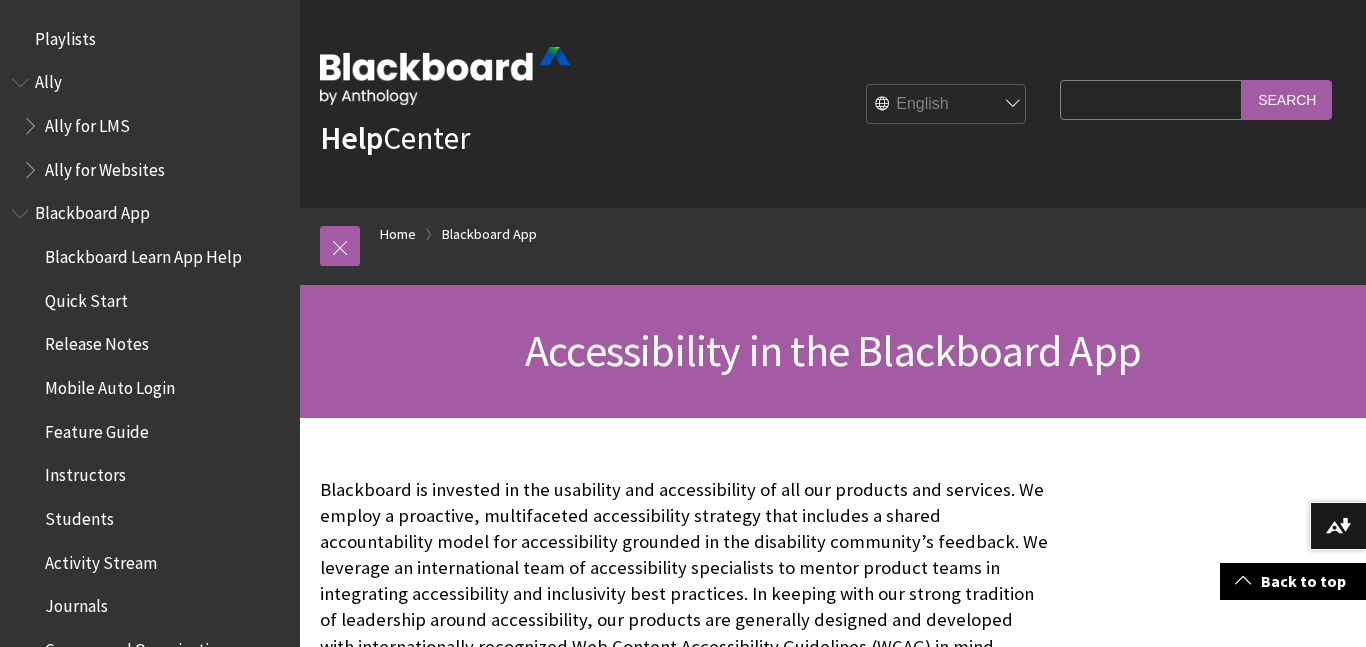 scroll, scrollTop: 838, scrollLeft: 0, axis: vertical 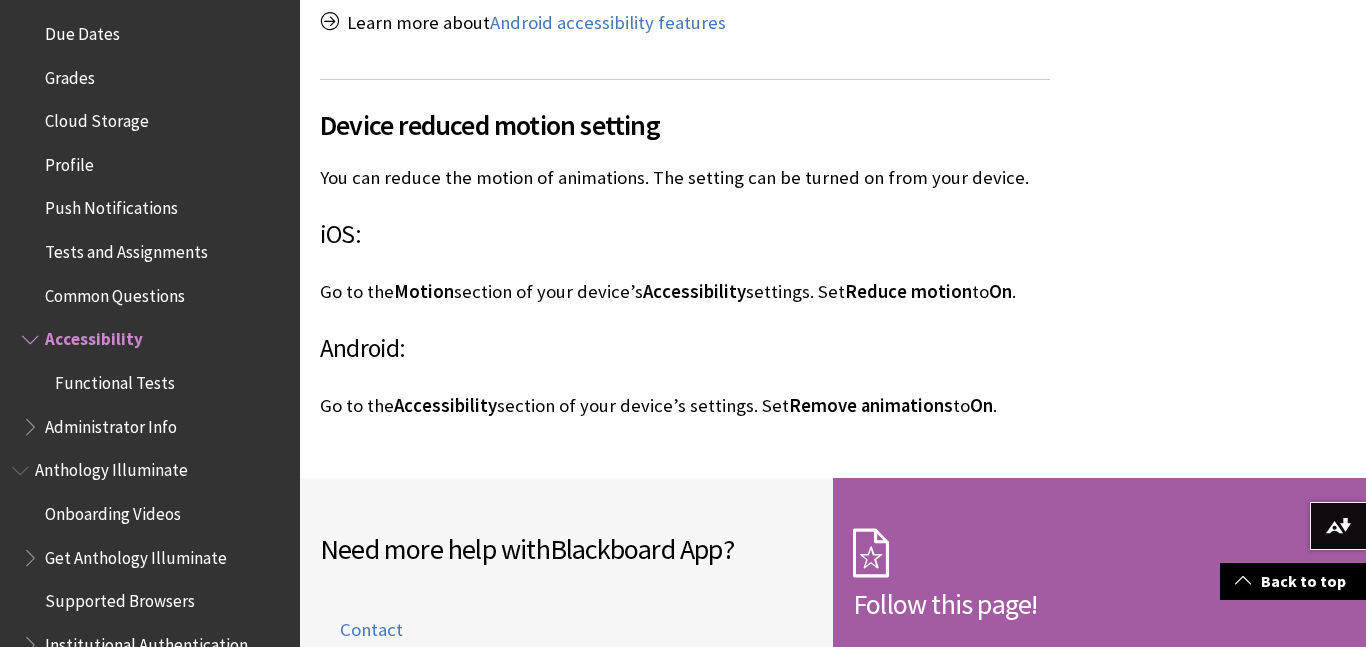 click on "Functional Tests" at bounding box center [115, 379] 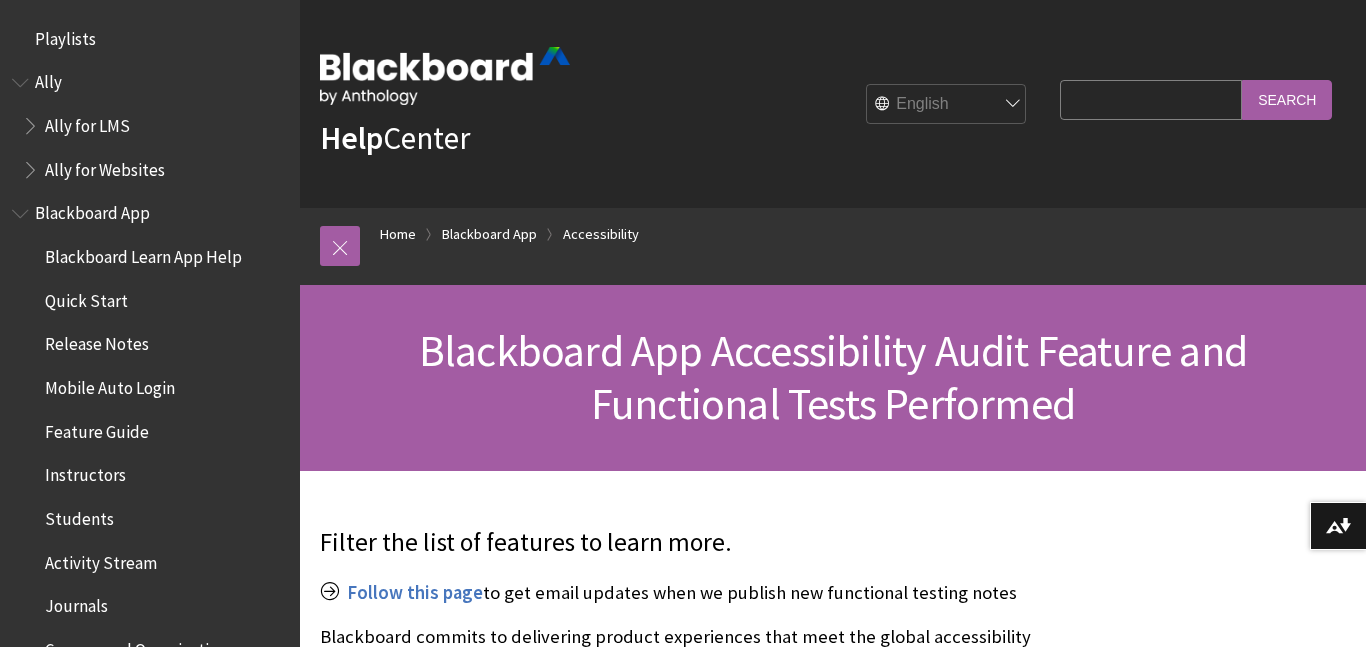 scroll, scrollTop: 185, scrollLeft: 0, axis: vertical 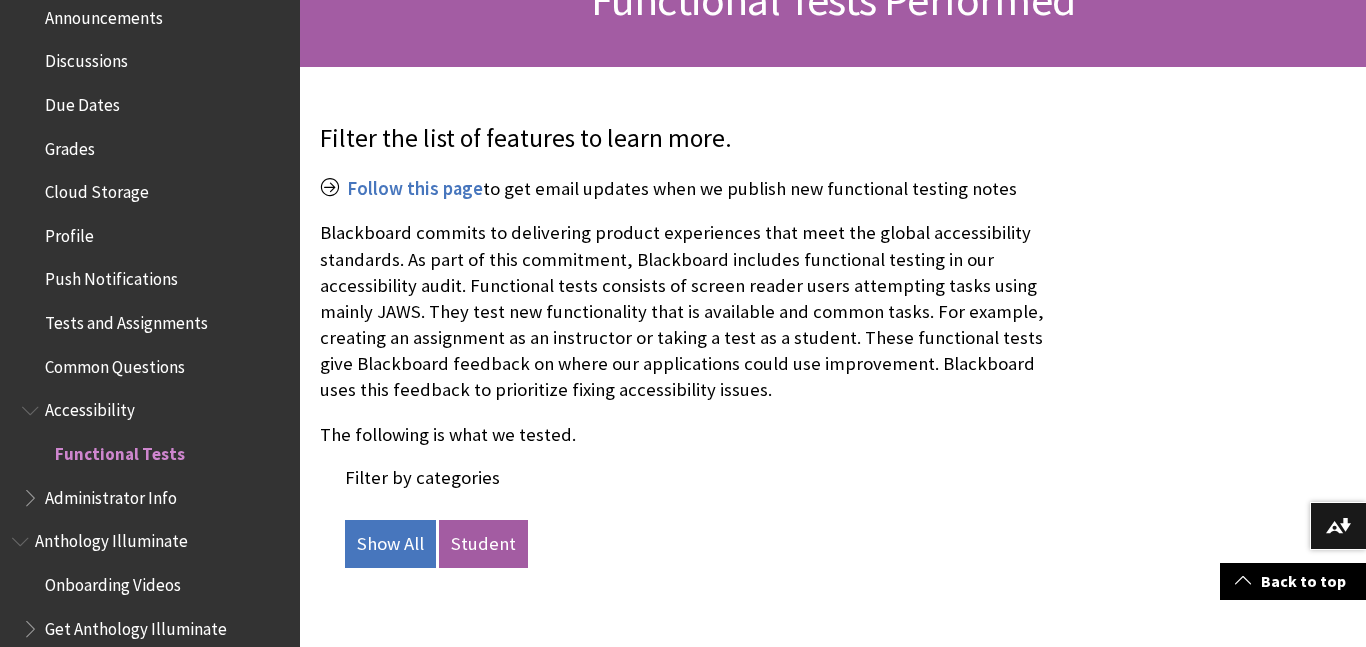 click on "Tests and Assignments" at bounding box center [126, 319] 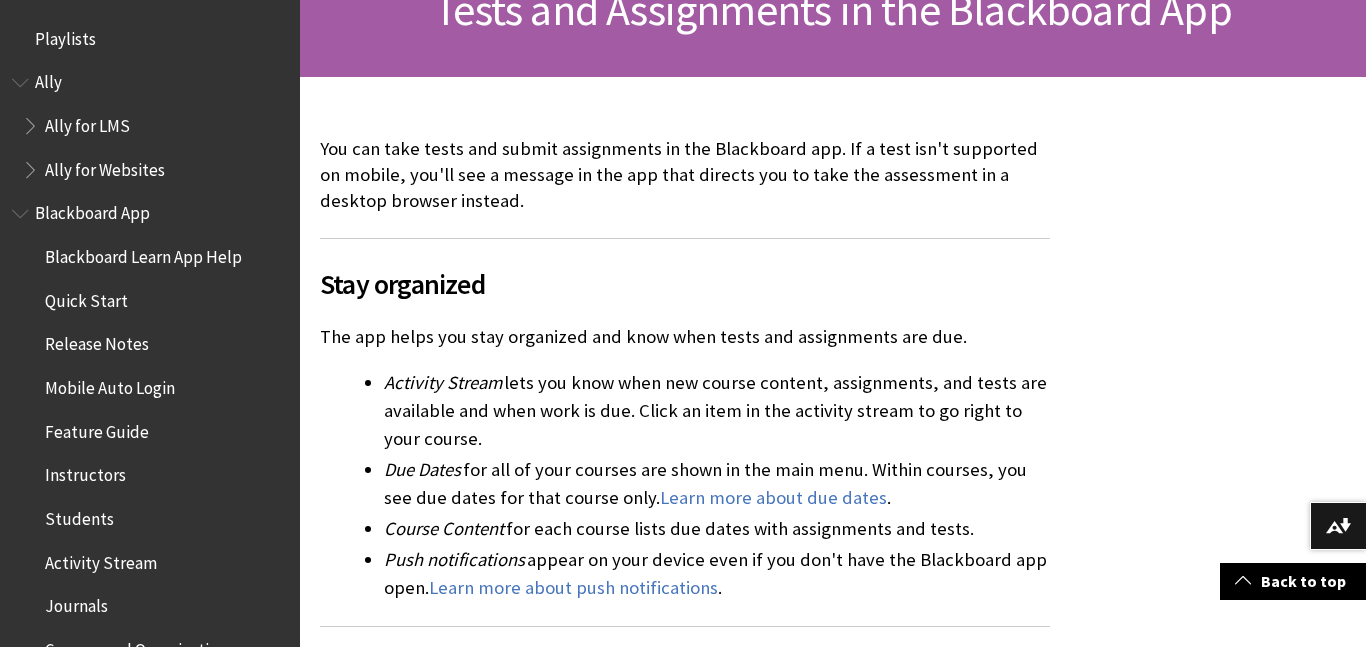 scroll, scrollTop: 341, scrollLeft: 0, axis: vertical 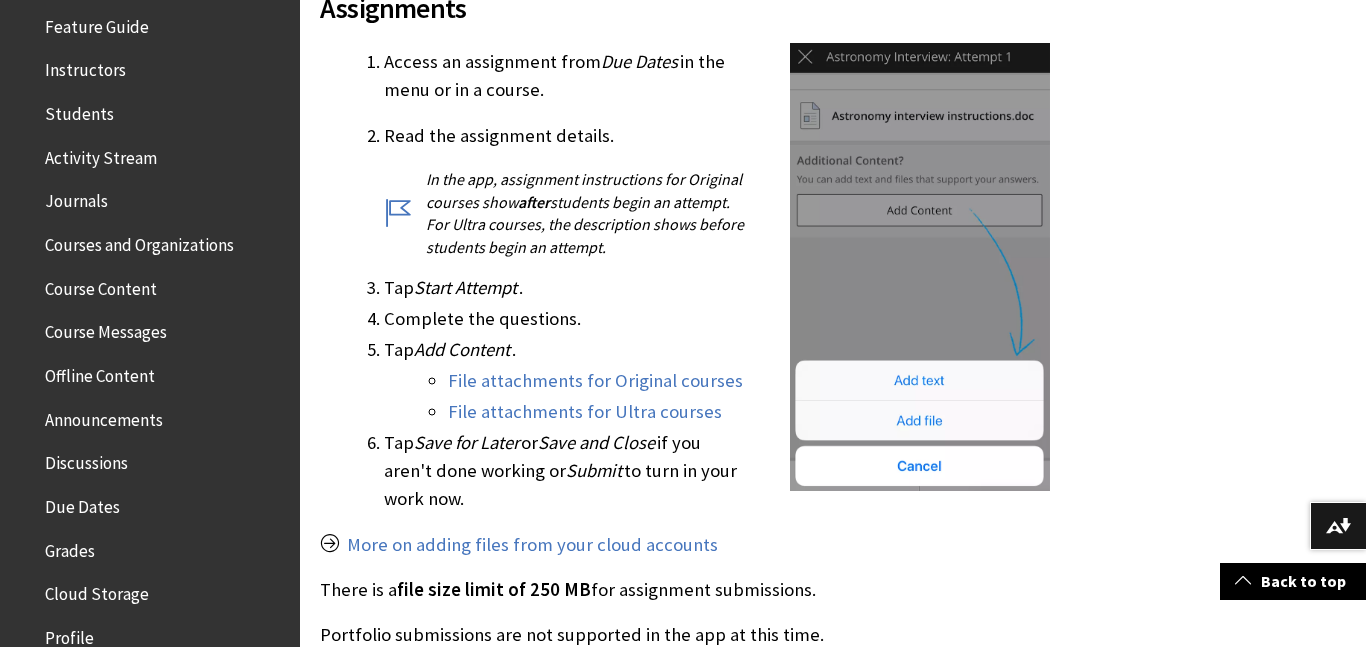 click on "Journals" at bounding box center (76, 198) 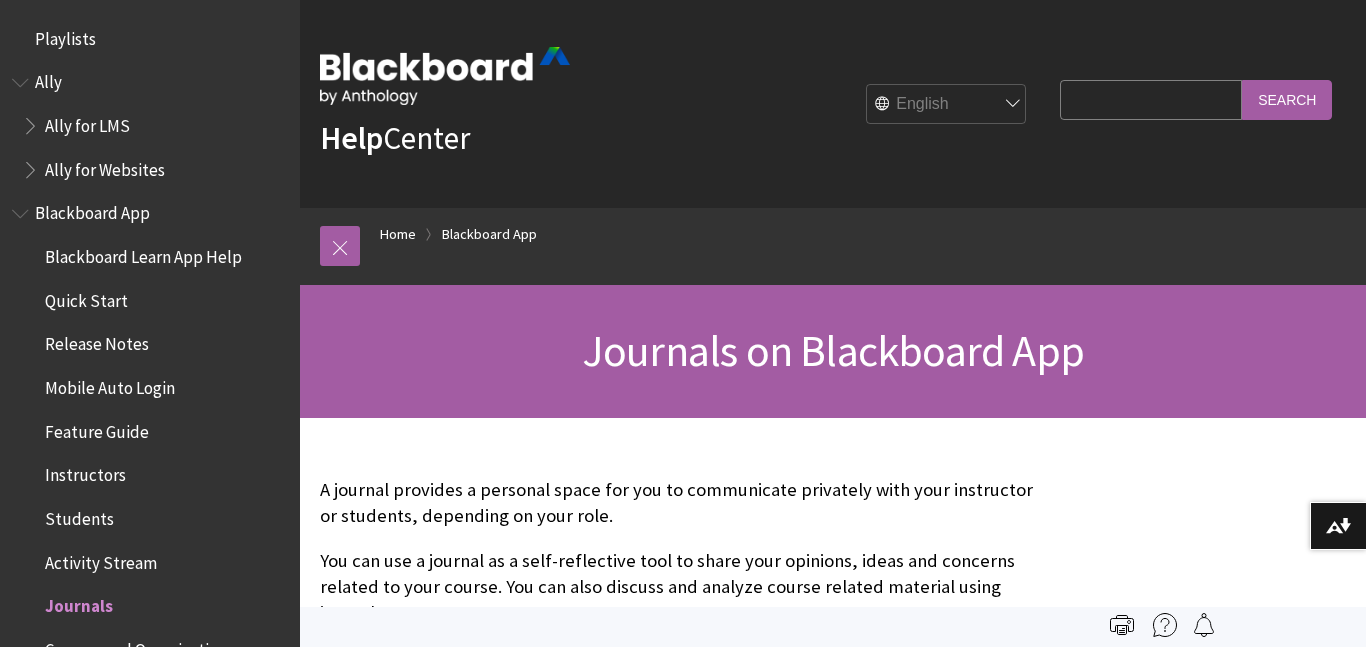 scroll, scrollTop: 0, scrollLeft: 0, axis: both 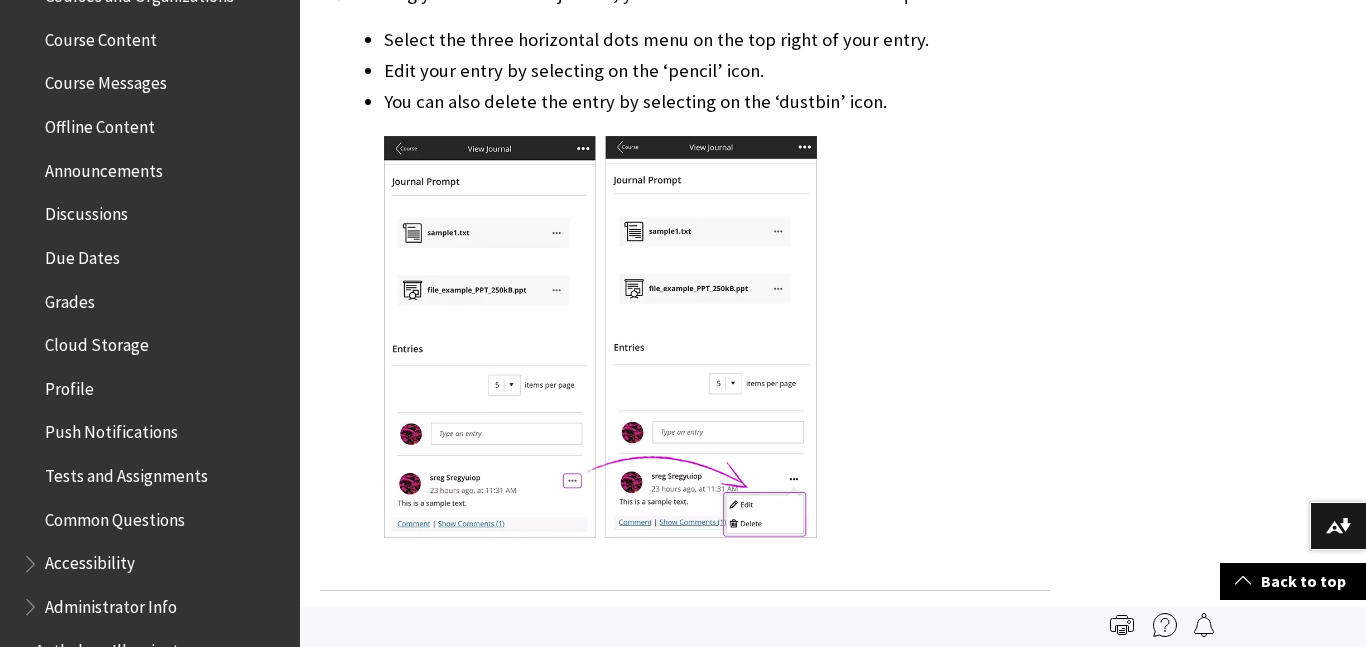 click on "Grades" at bounding box center (70, 298) 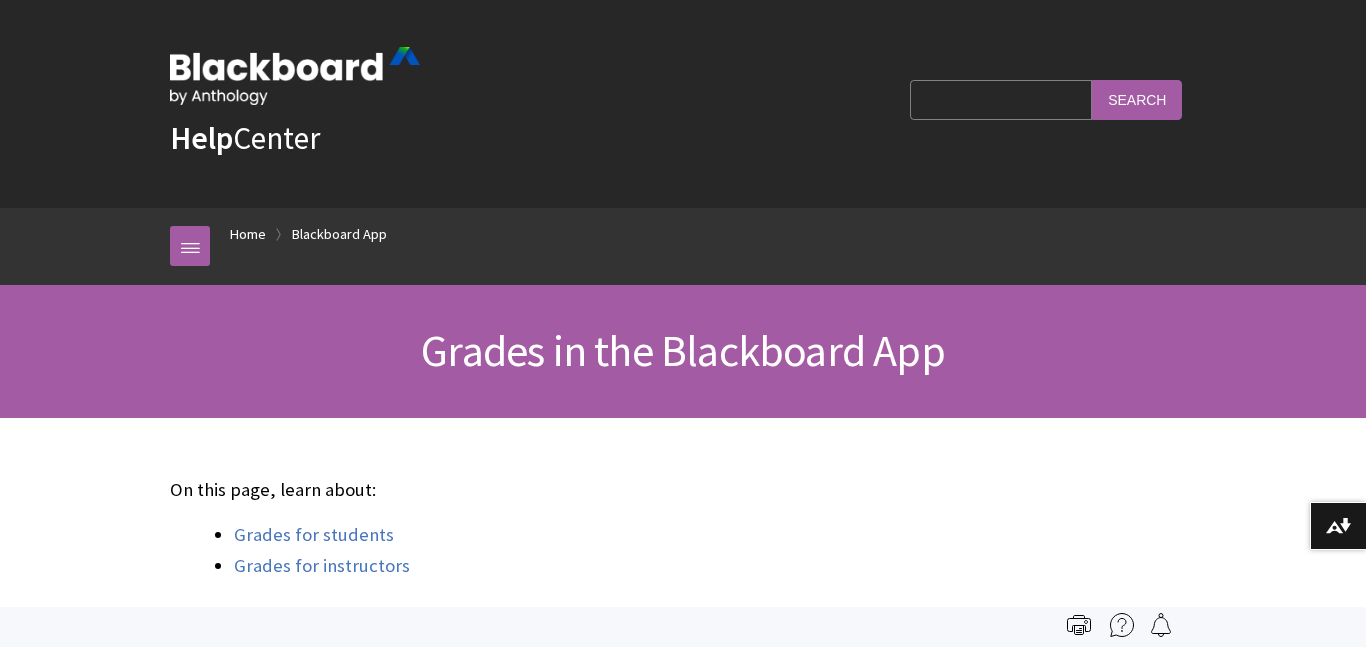 click on "Grades for students" at bounding box center [314, 535] 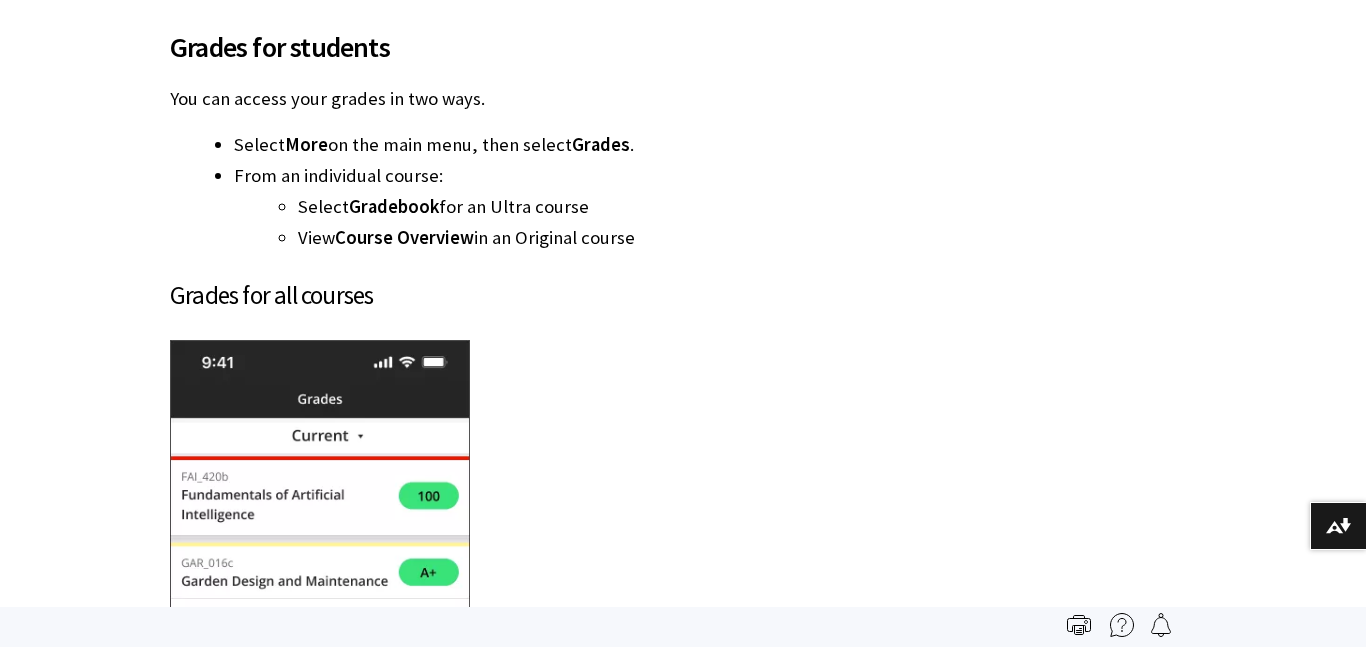 scroll, scrollTop: 909, scrollLeft: 0, axis: vertical 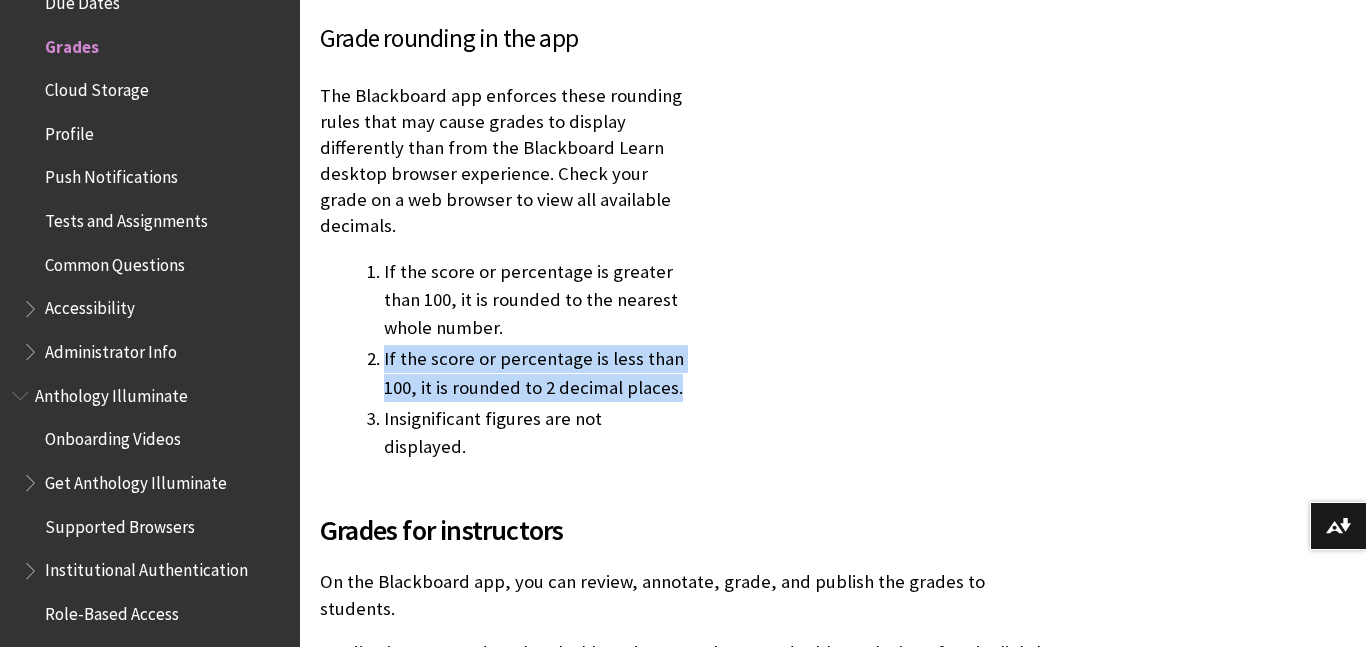 drag, startPoint x: 384, startPoint y: 302, endPoint x: 691, endPoint y: 326, distance: 307.93668 